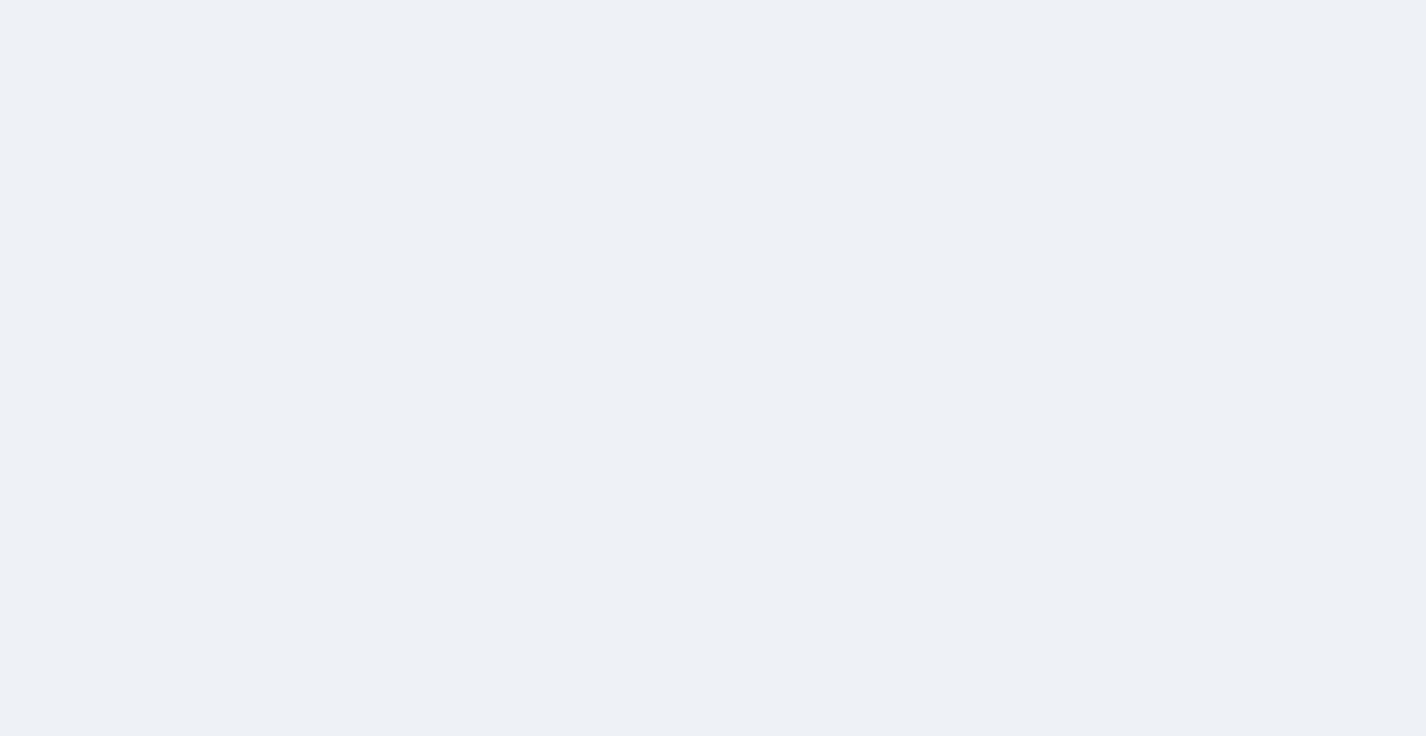 scroll, scrollTop: 0, scrollLeft: 0, axis: both 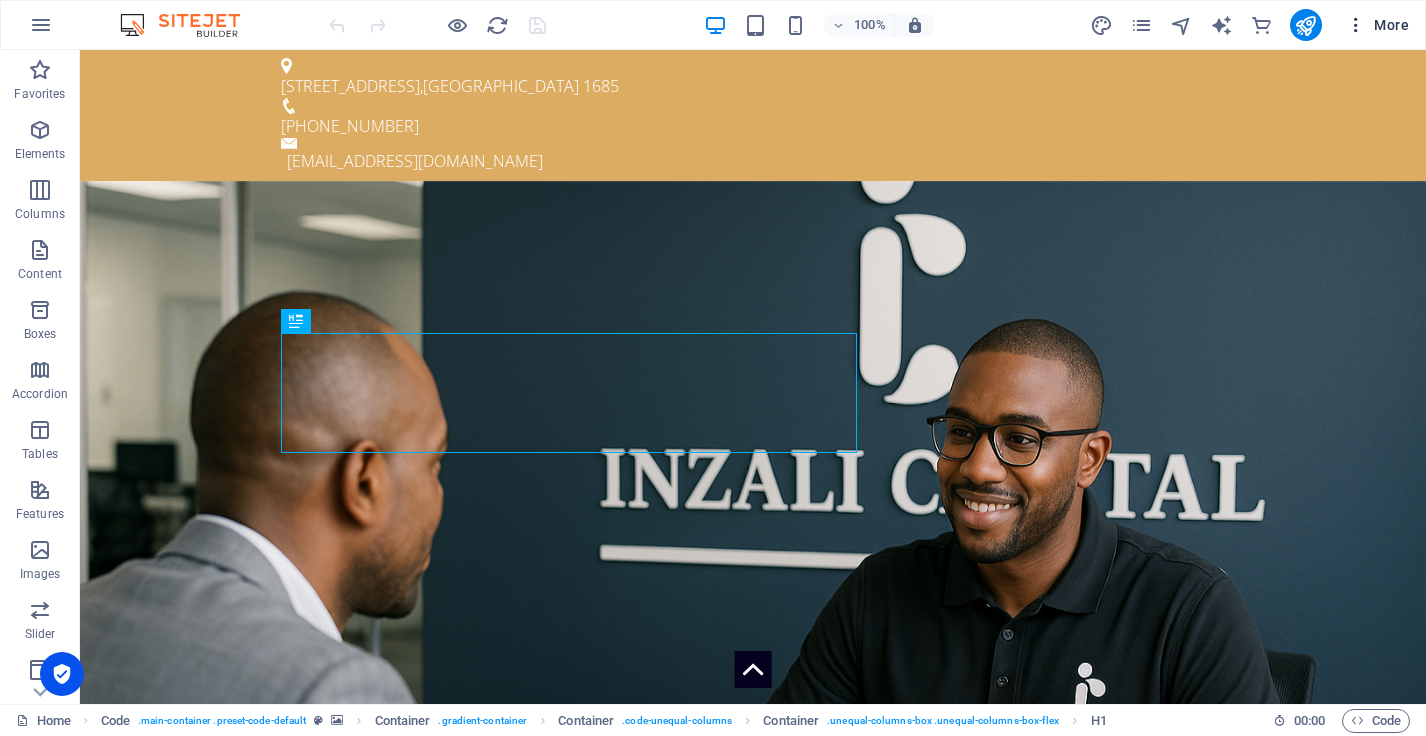 click at bounding box center (1356, 25) 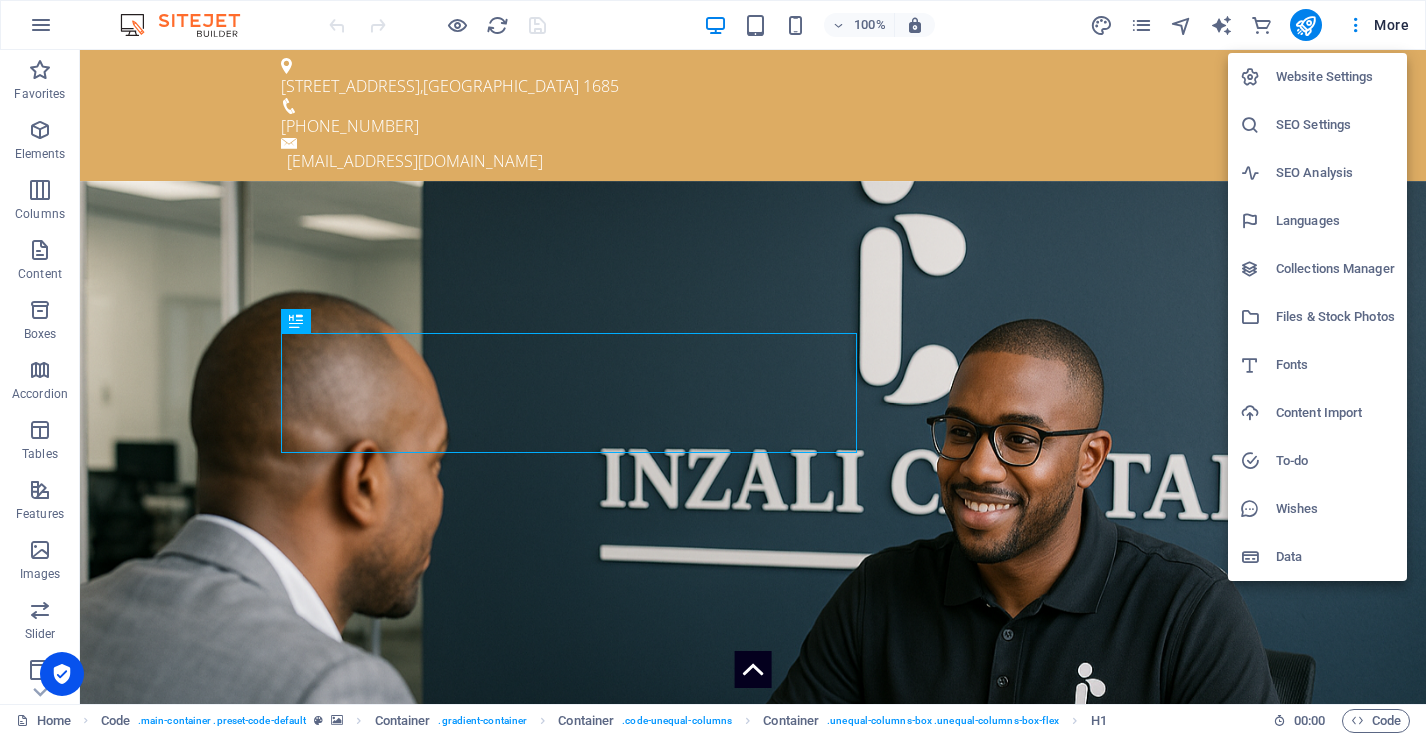 click on "Website Settings" at bounding box center (1335, 77) 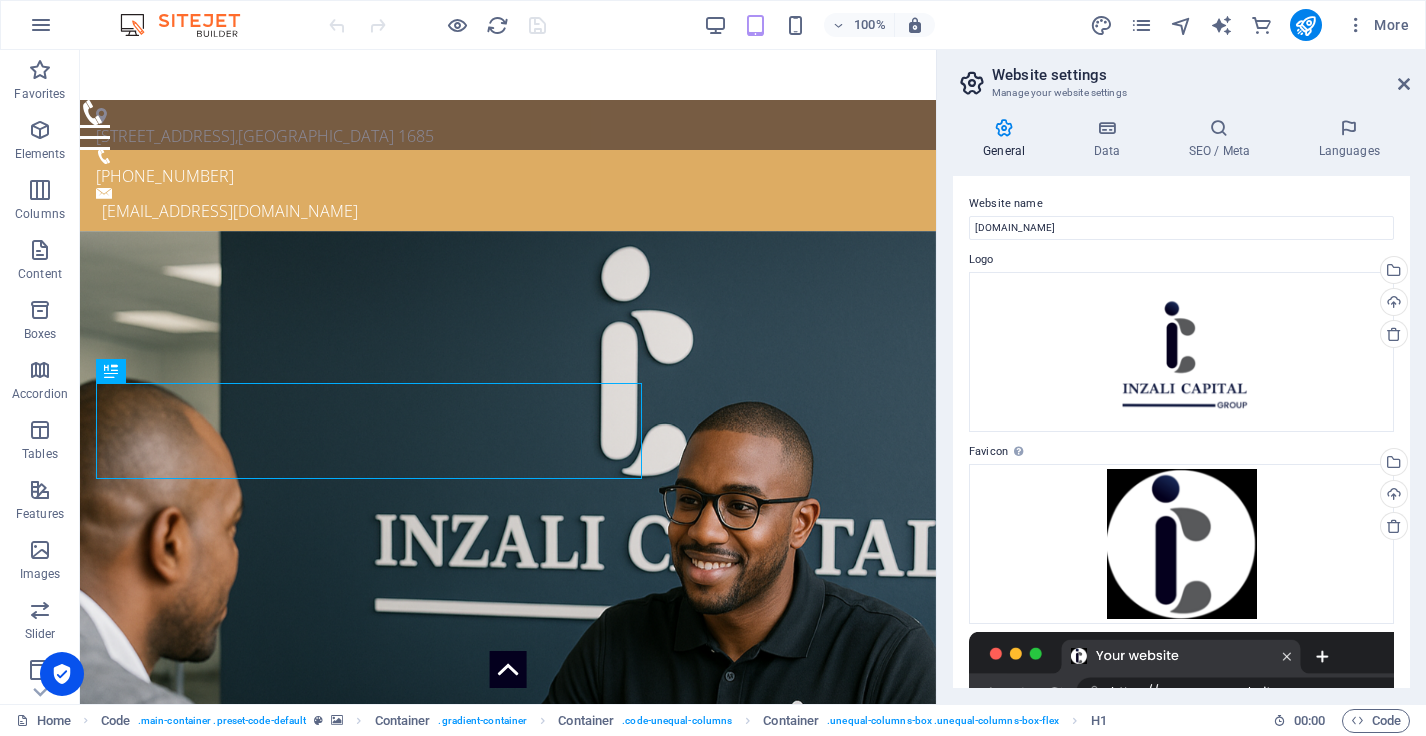 scroll, scrollTop: 0, scrollLeft: 0, axis: both 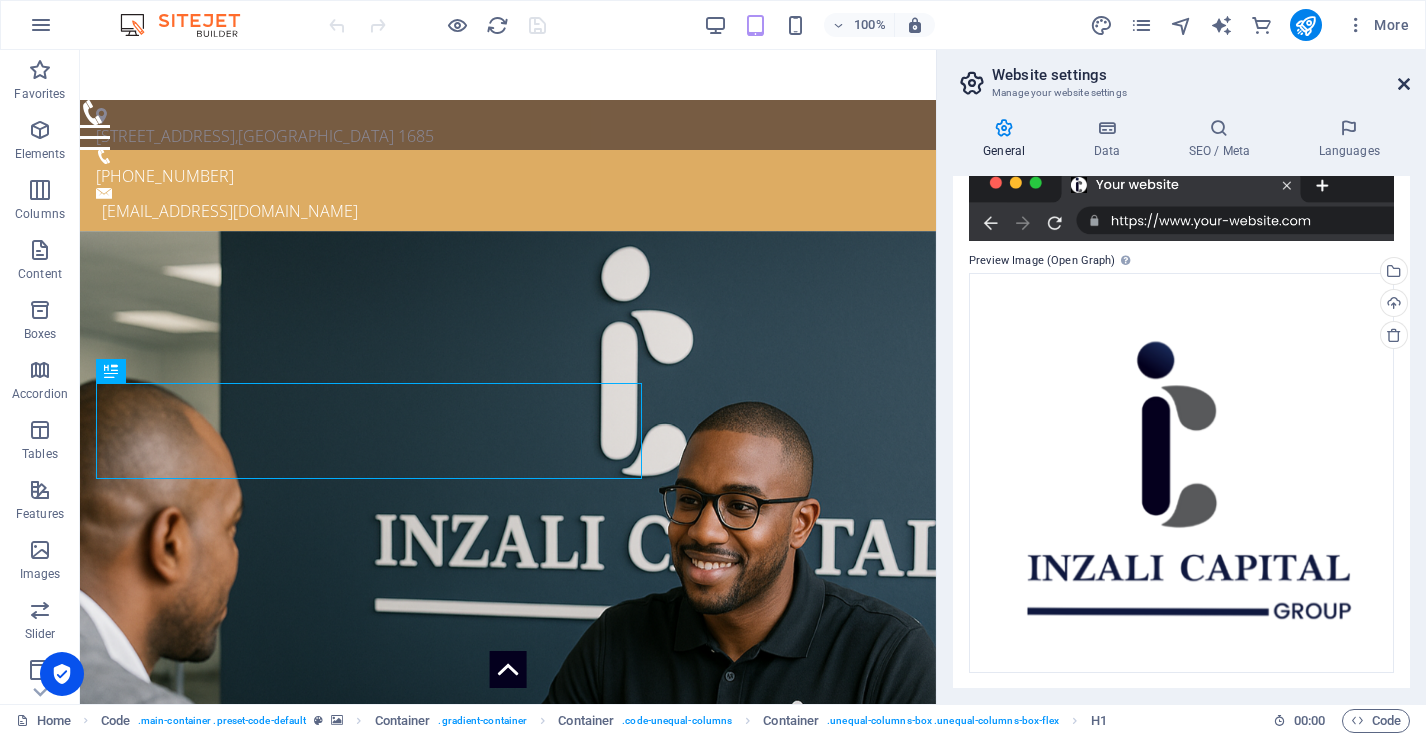 click at bounding box center [1404, 84] 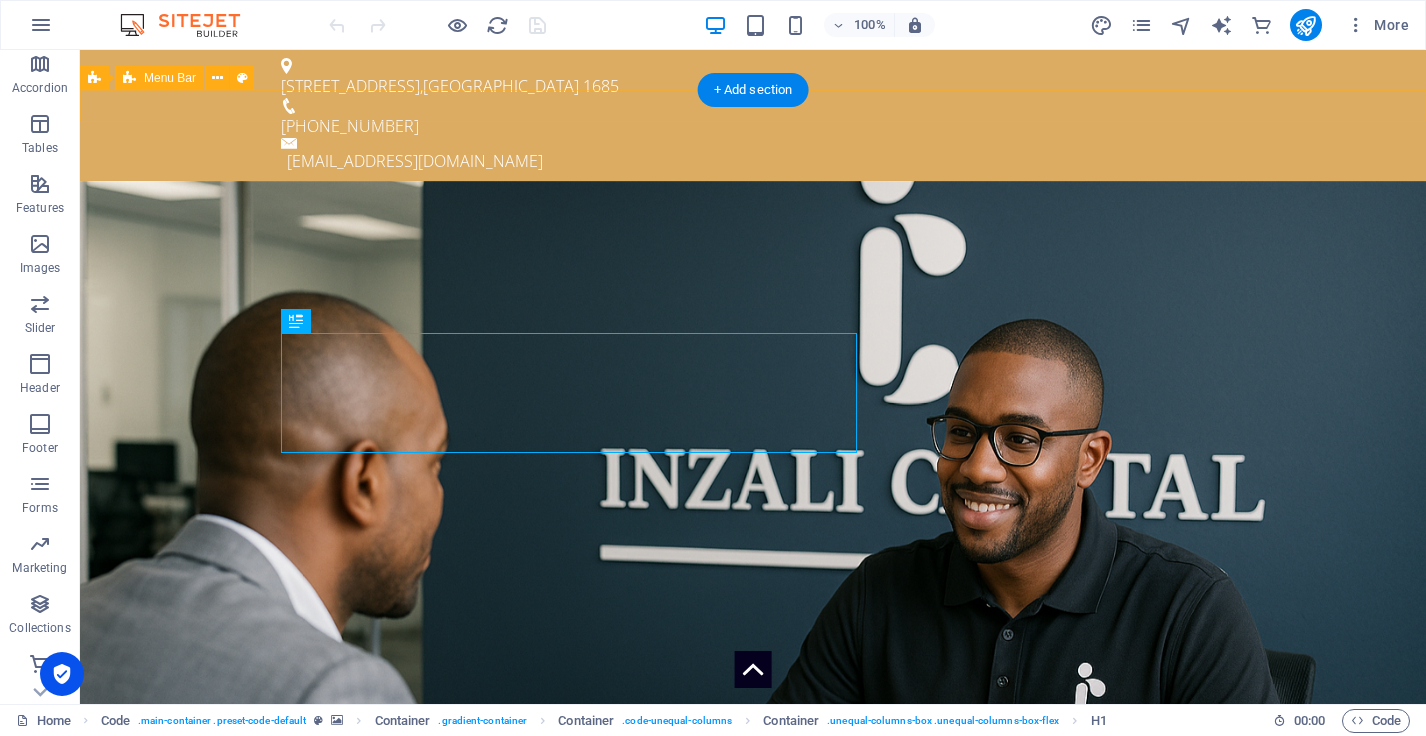 scroll, scrollTop: 306, scrollLeft: 0, axis: vertical 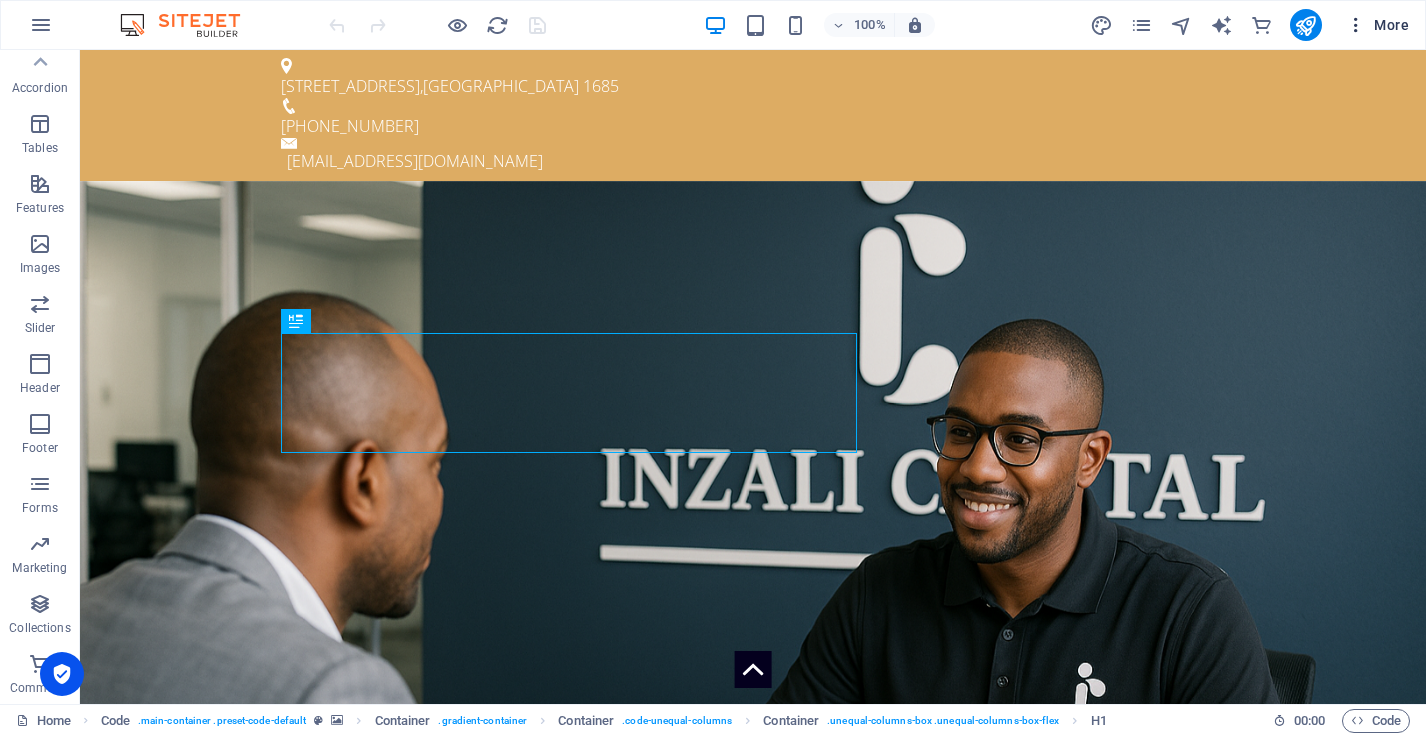 click on "More" at bounding box center (1377, 25) 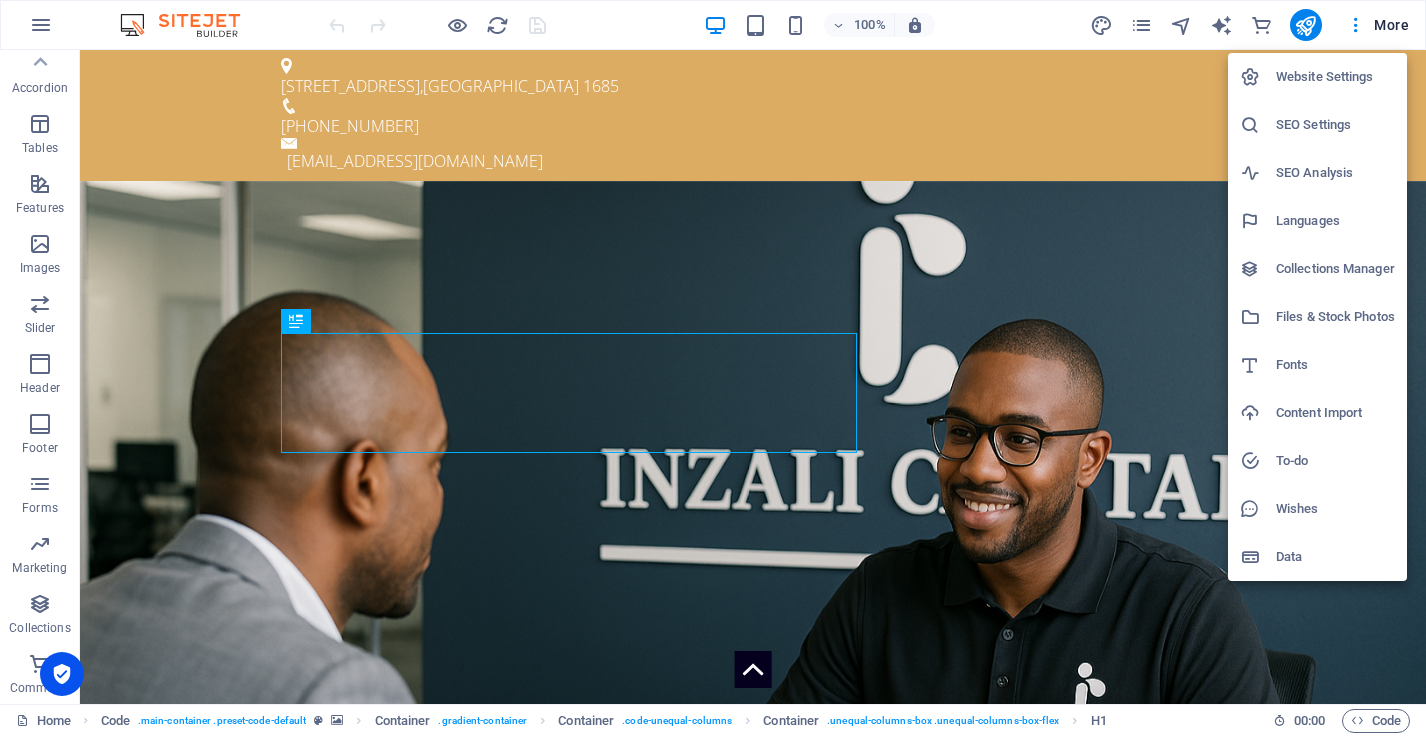 click on "Files & Stock Photos" at bounding box center (1335, 317) 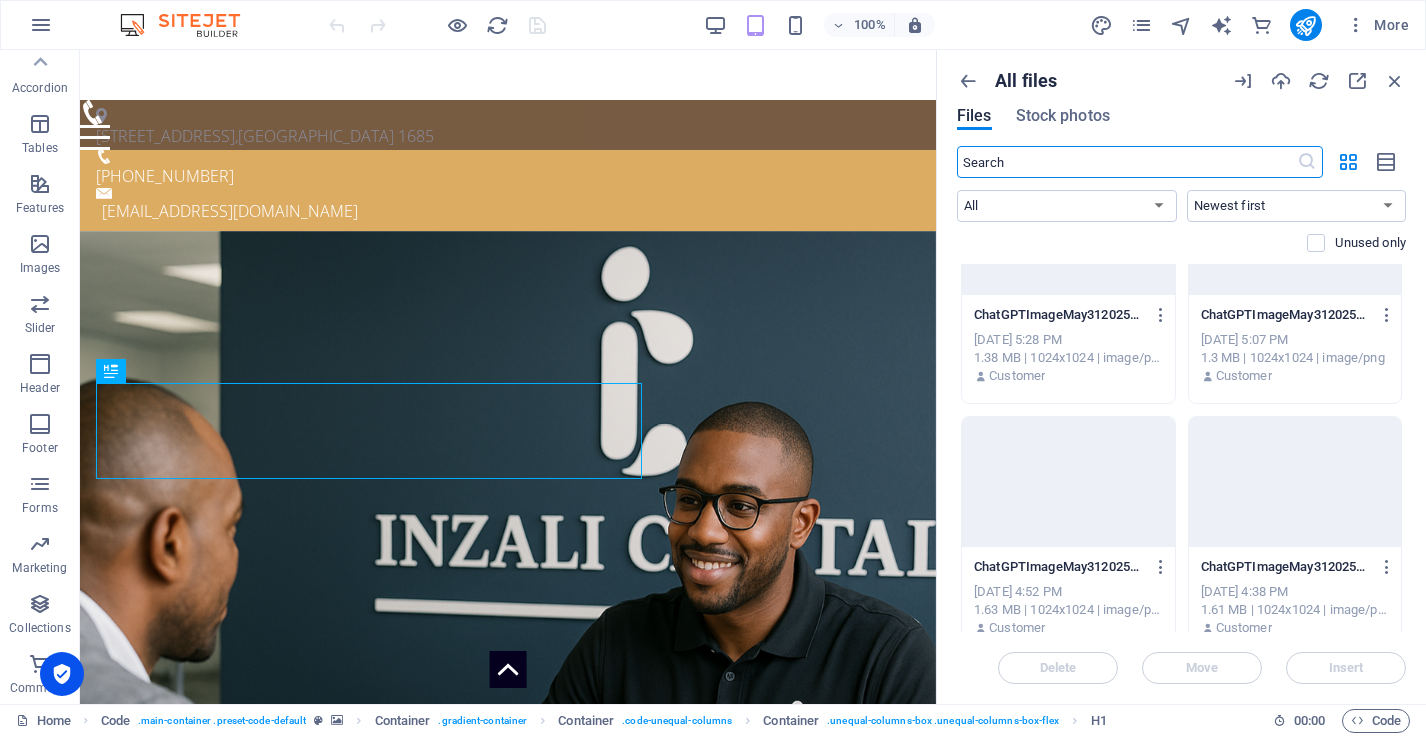 scroll, scrollTop: 8191, scrollLeft: 0, axis: vertical 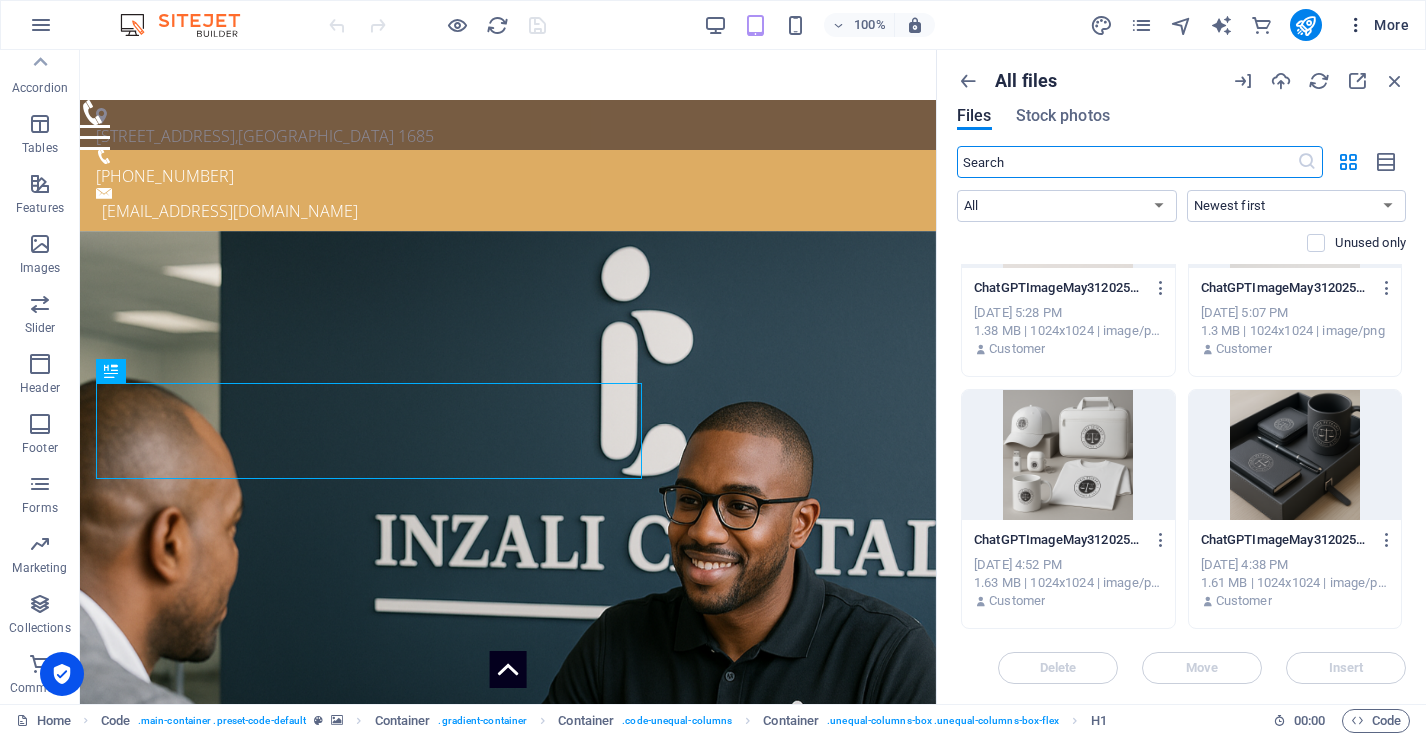 click at bounding box center (1356, 25) 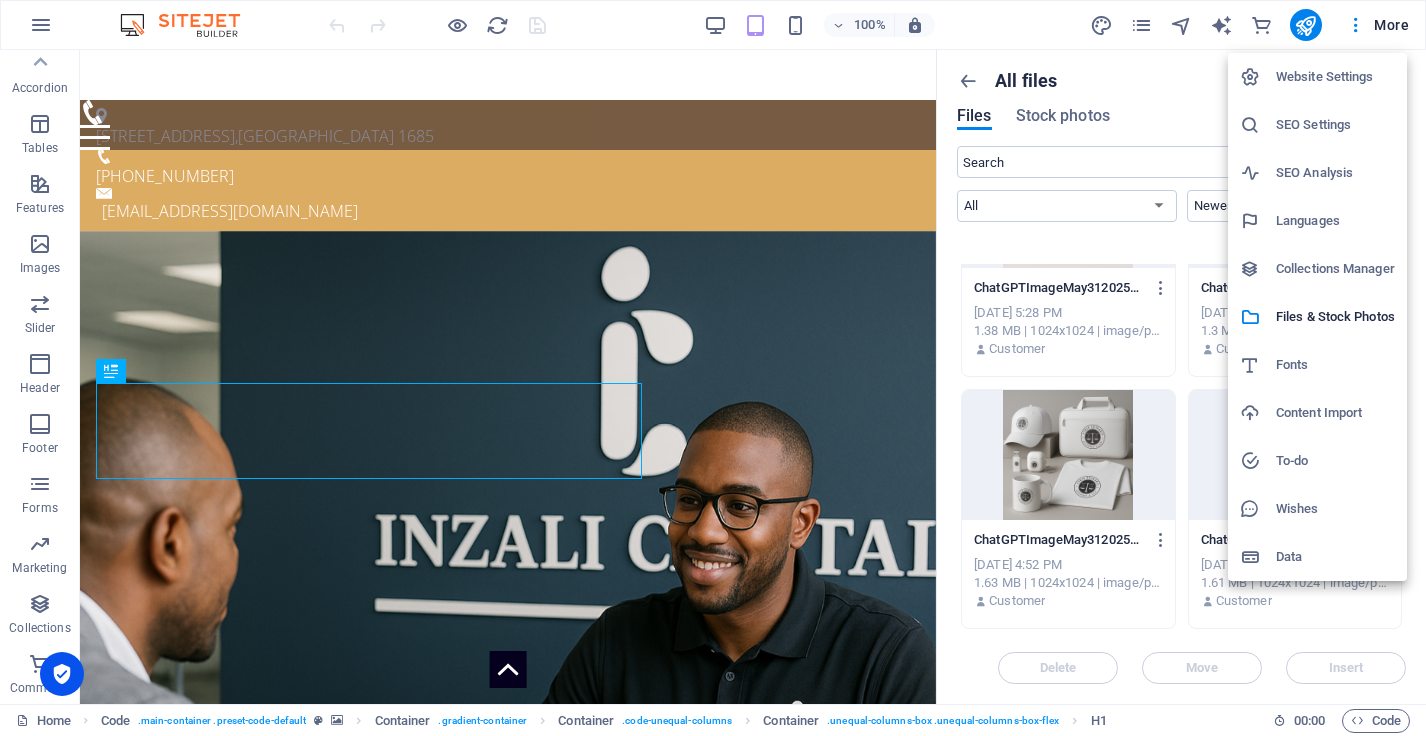 click at bounding box center (713, 368) 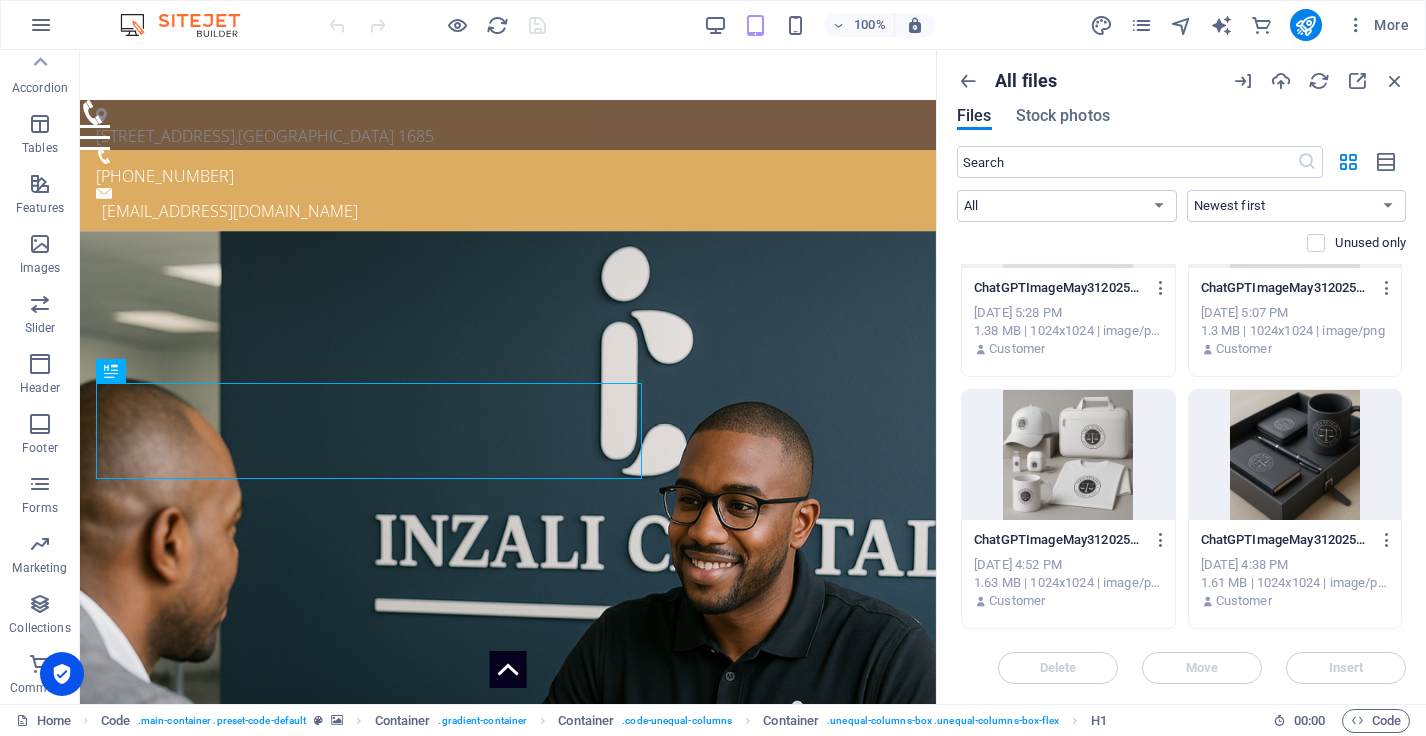 click at bounding box center (1319, 81) 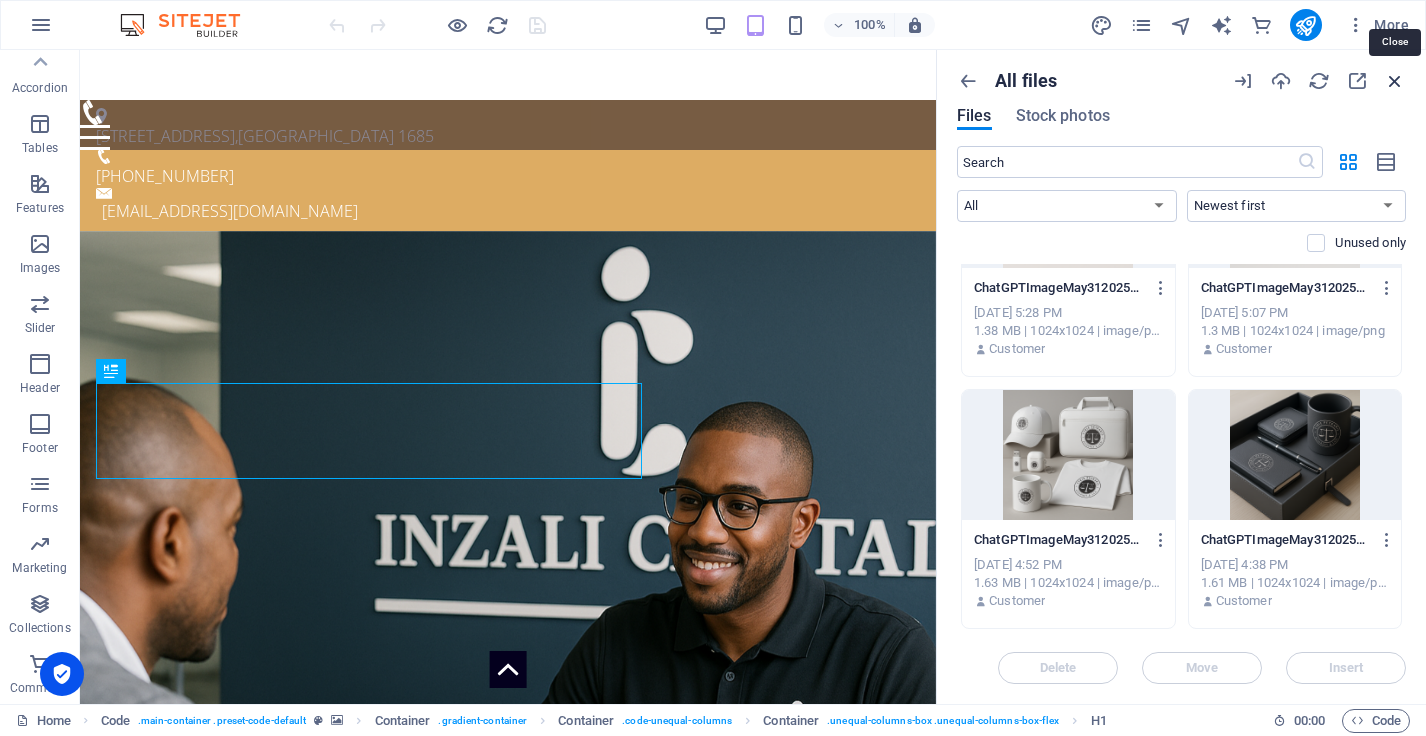 click at bounding box center [1395, 81] 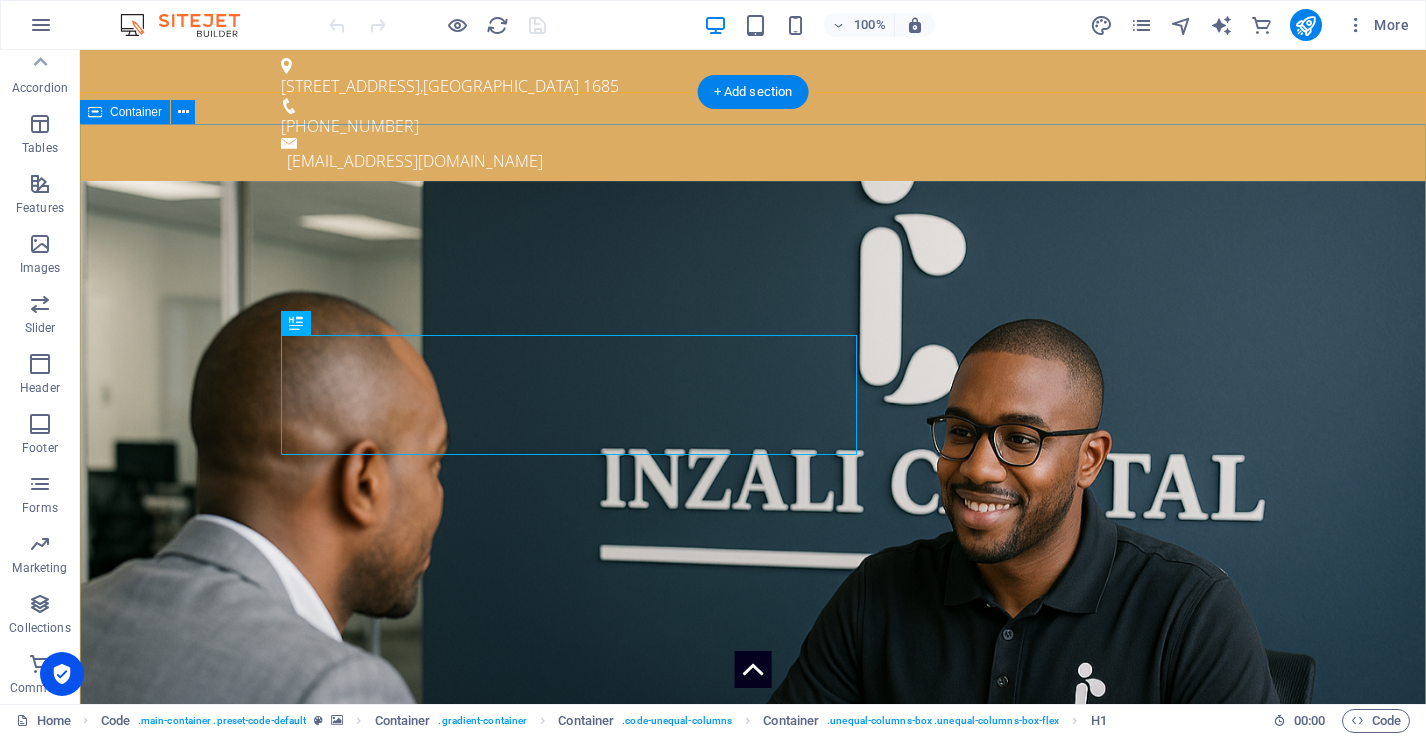 scroll, scrollTop: 0, scrollLeft: 0, axis: both 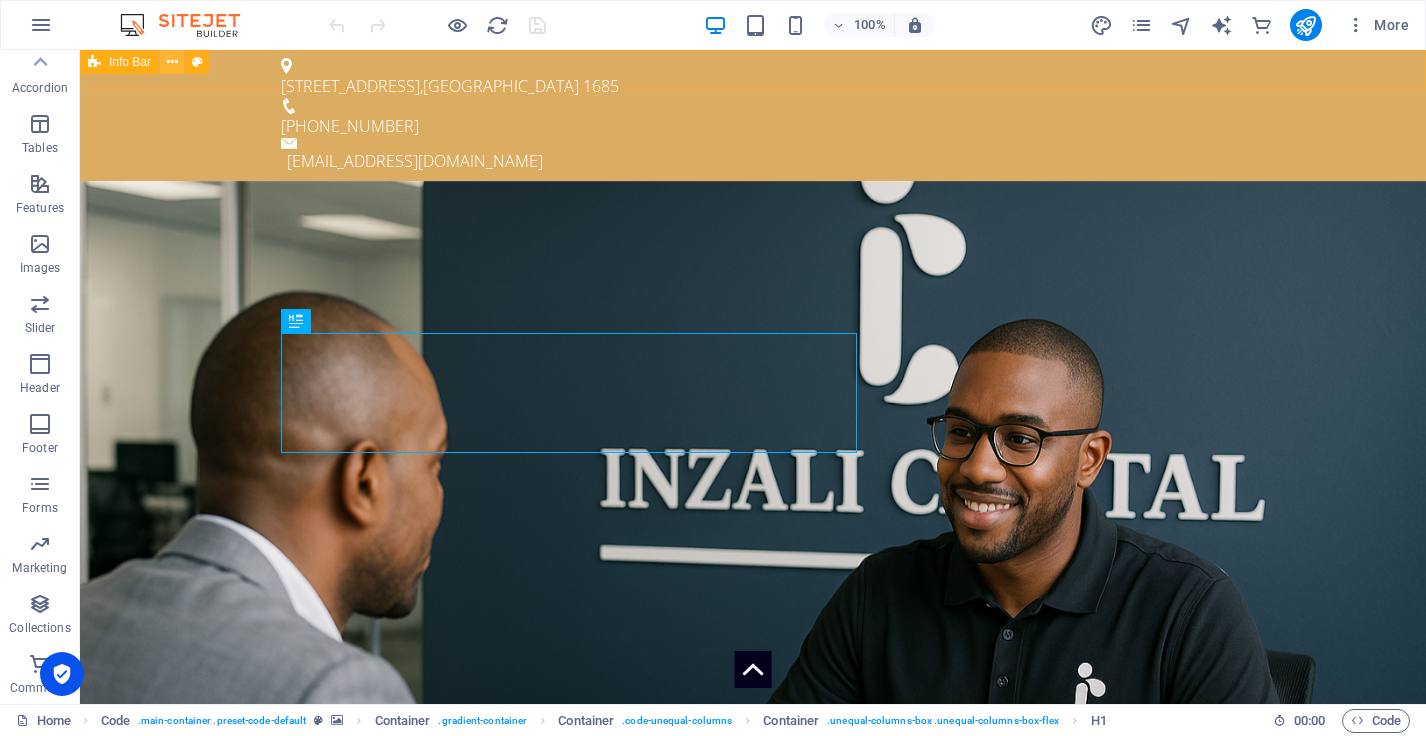 click at bounding box center [172, 62] 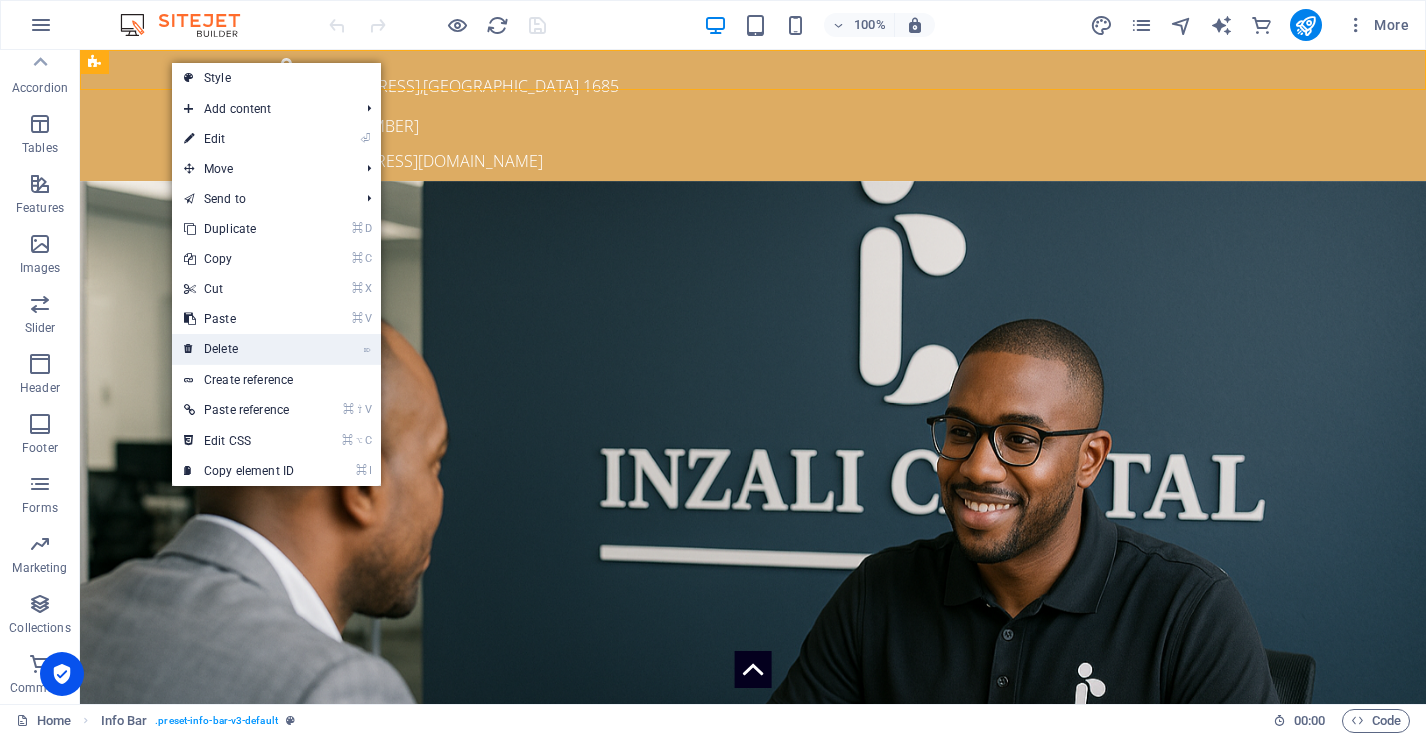 click on "⌦  Delete" at bounding box center [239, 349] 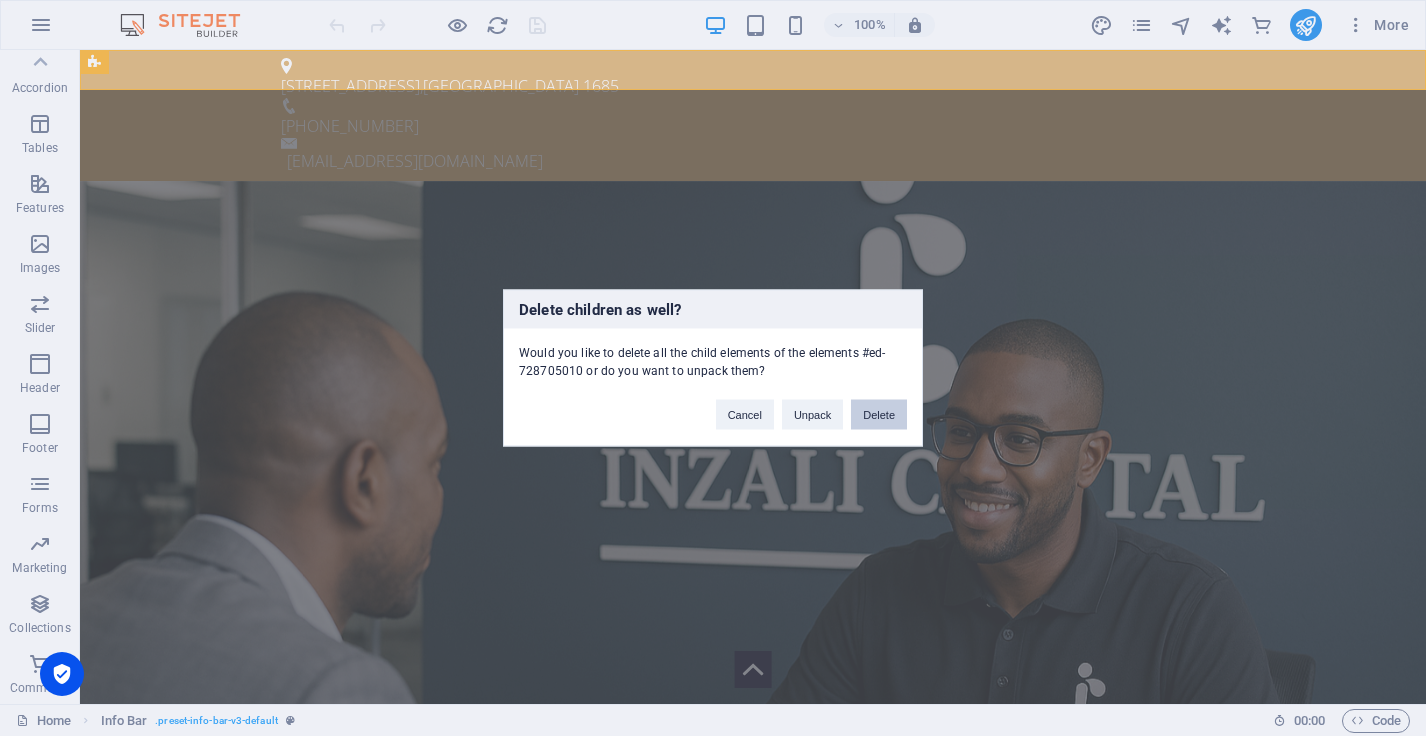 click on "Delete" at bounding box center [879, 415] 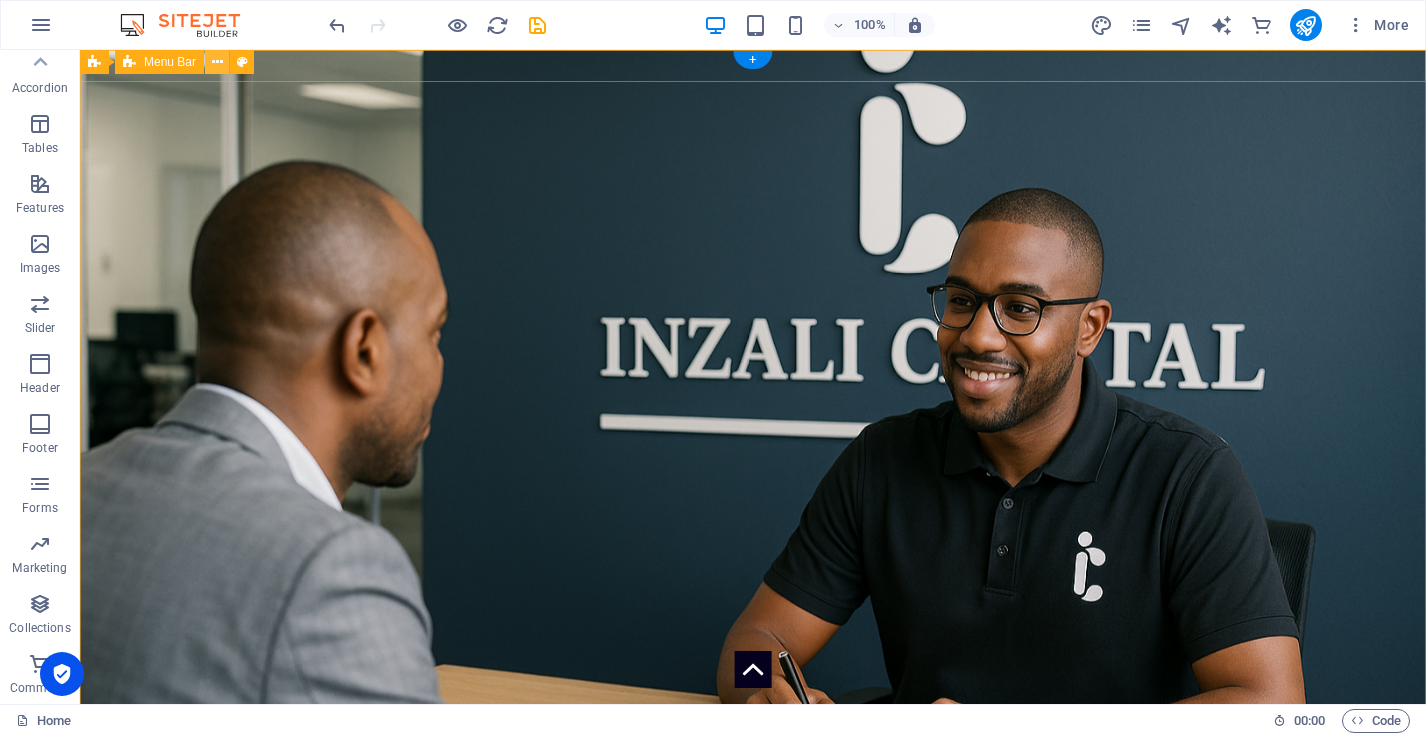 click at bounding box center [217, 62] 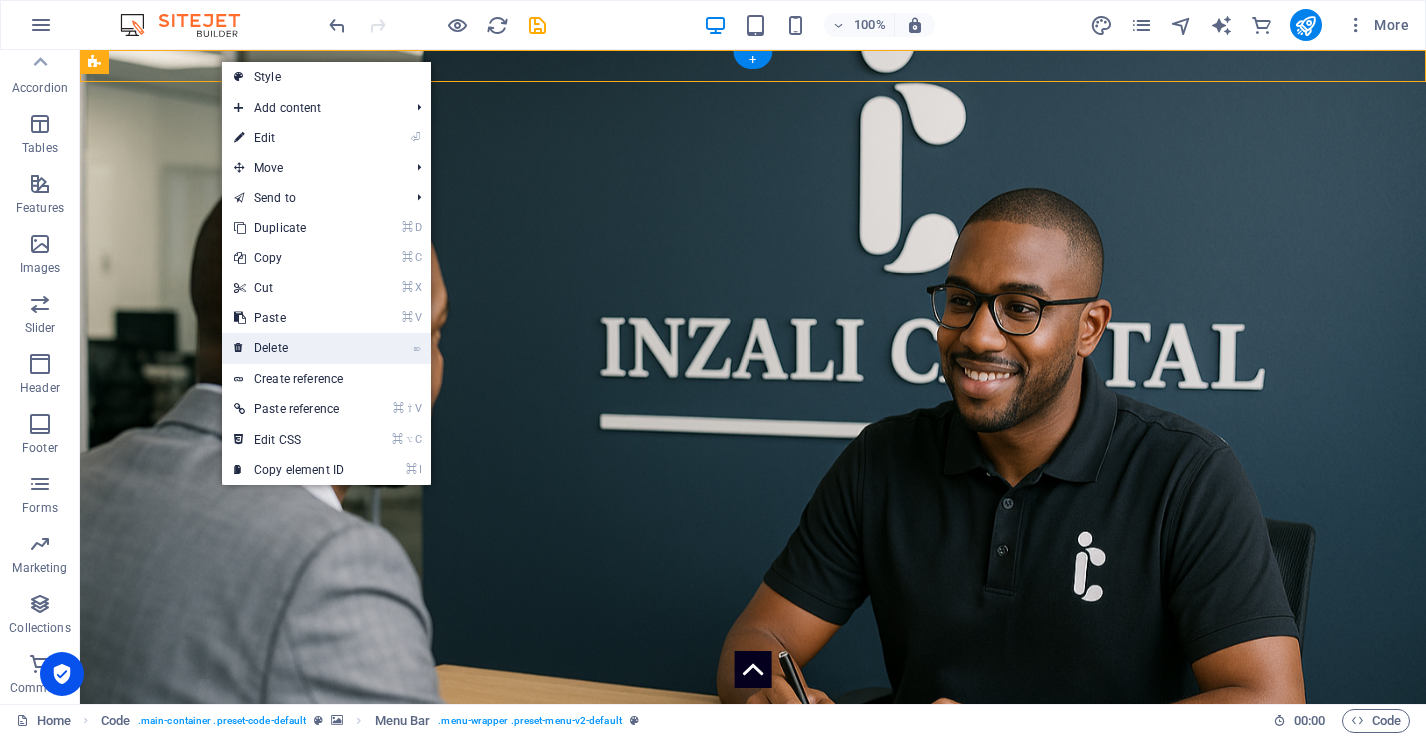 click on "⌦  Delete" at bounding box center (289, 348) 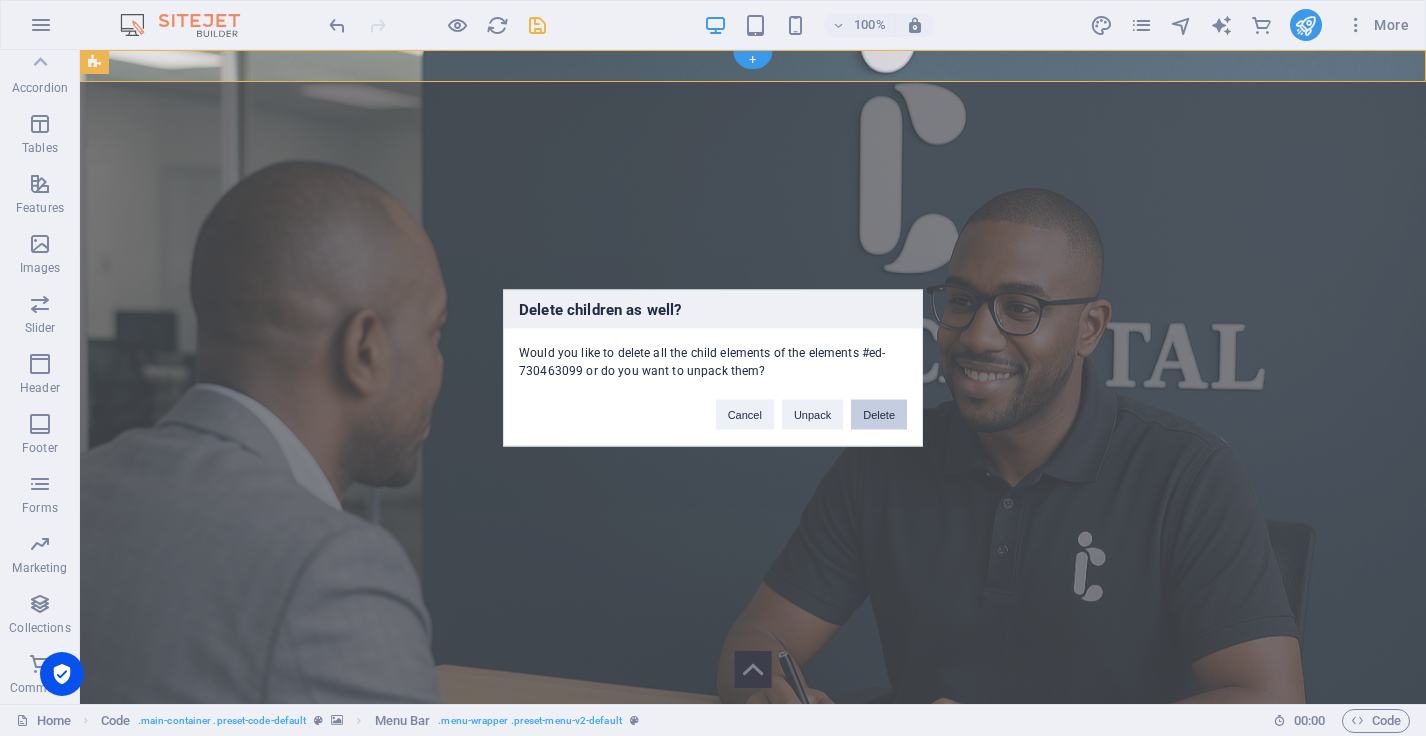 click on "Delete" at bounding box center (879, 415) 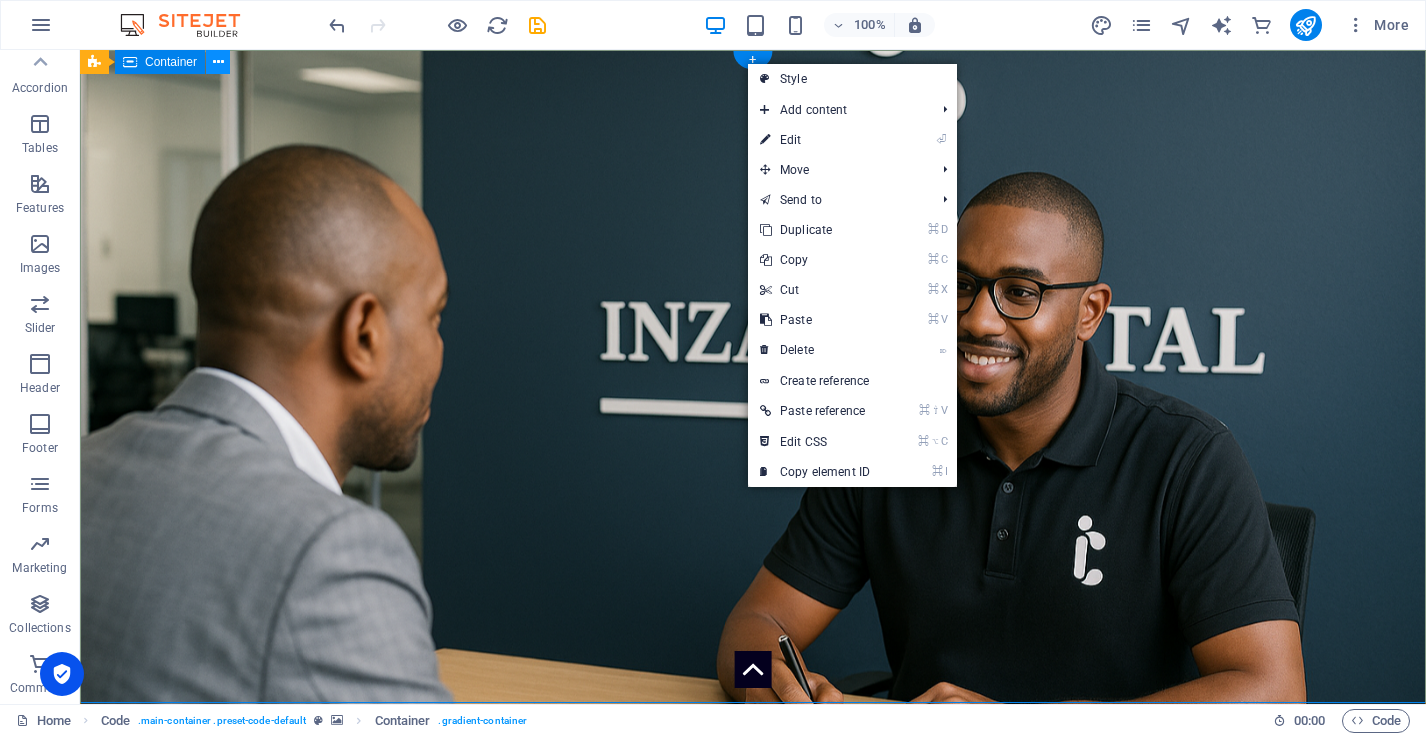 click at bounding box center (218, 62) 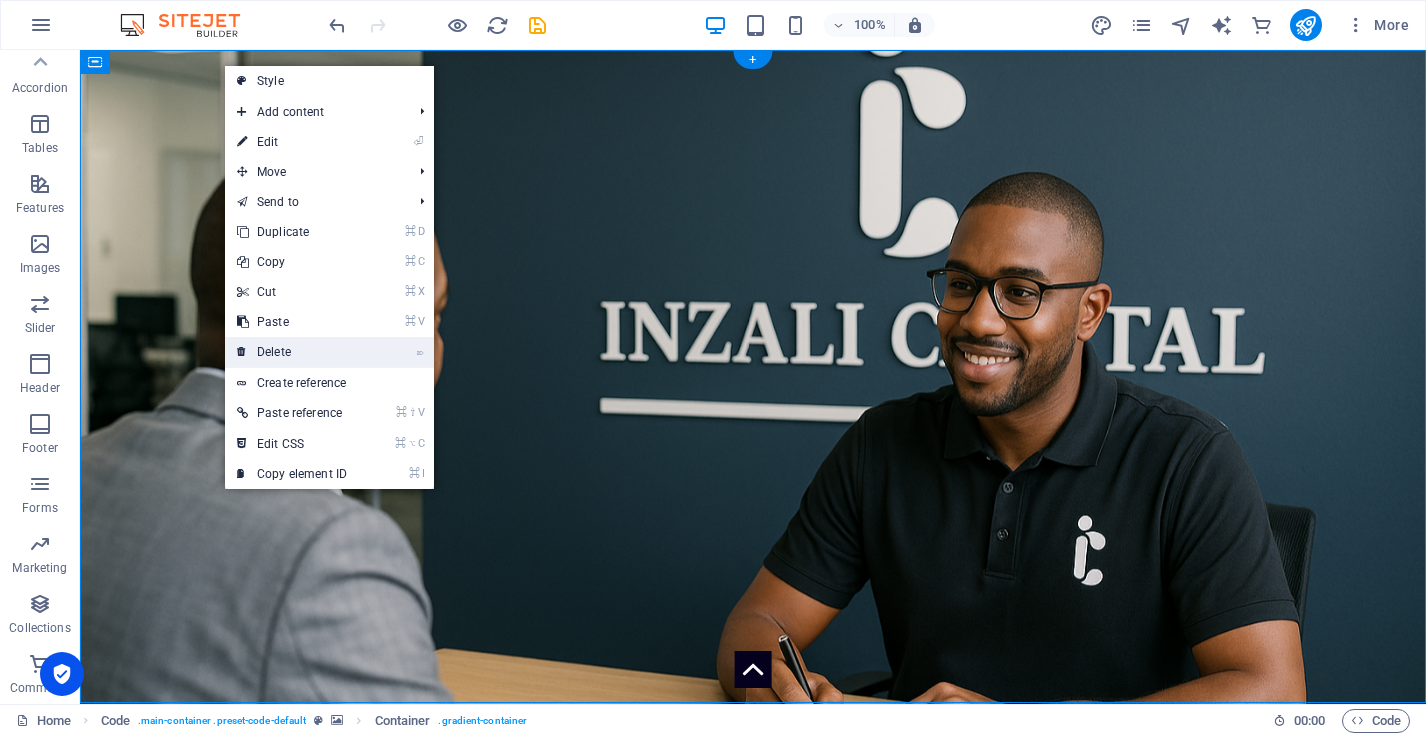 click on "⌦  Delete" at bounding box center (292, 352) 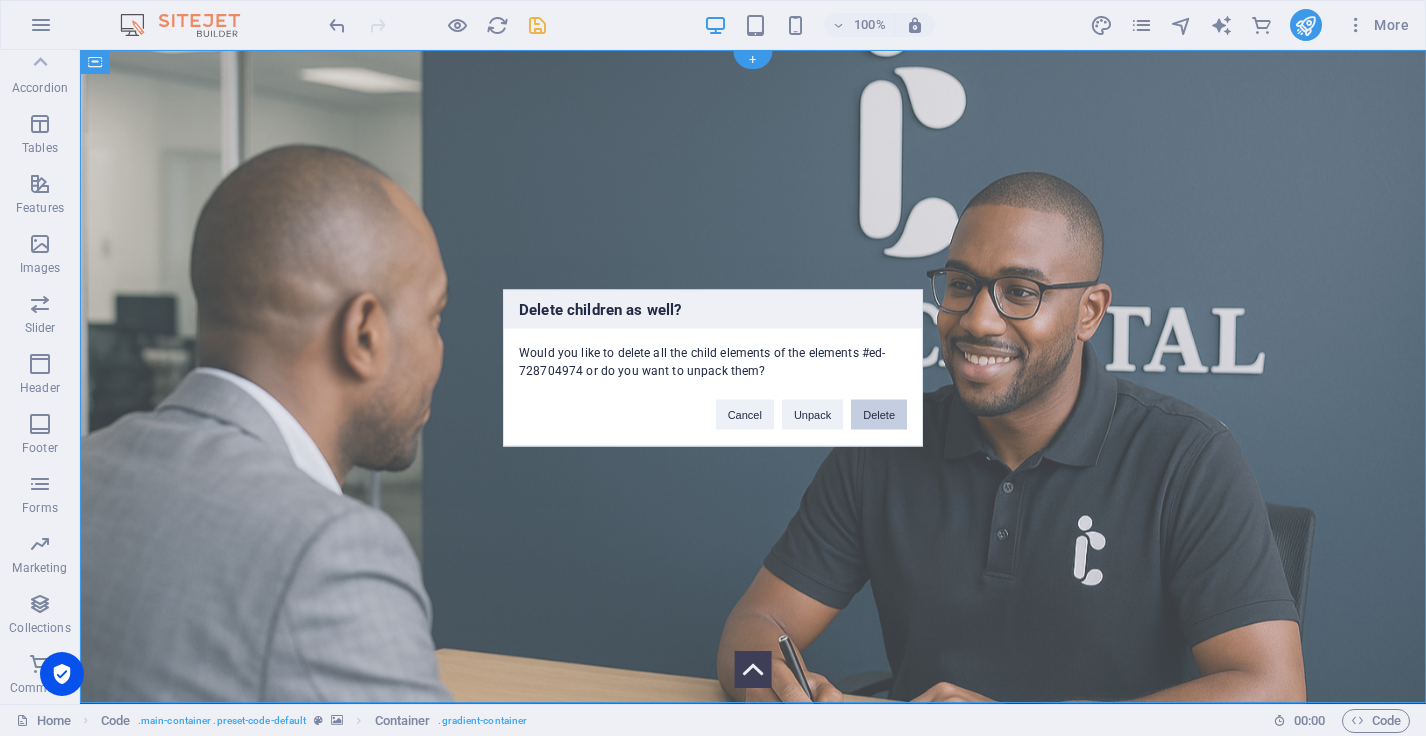 click on "Delete" at bounding box center (879, 415) 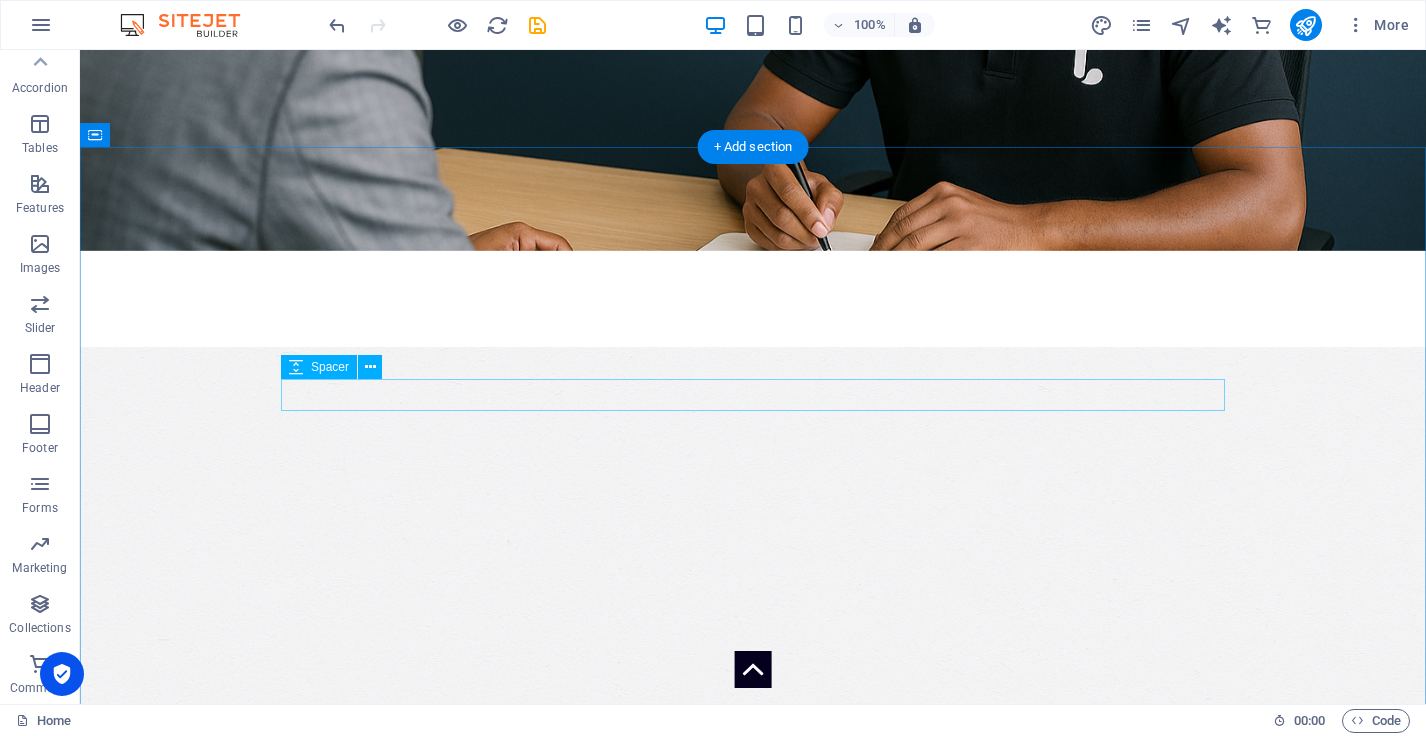 scroll, scrollTop: 48, scrollLeft: 0, axis: vertical 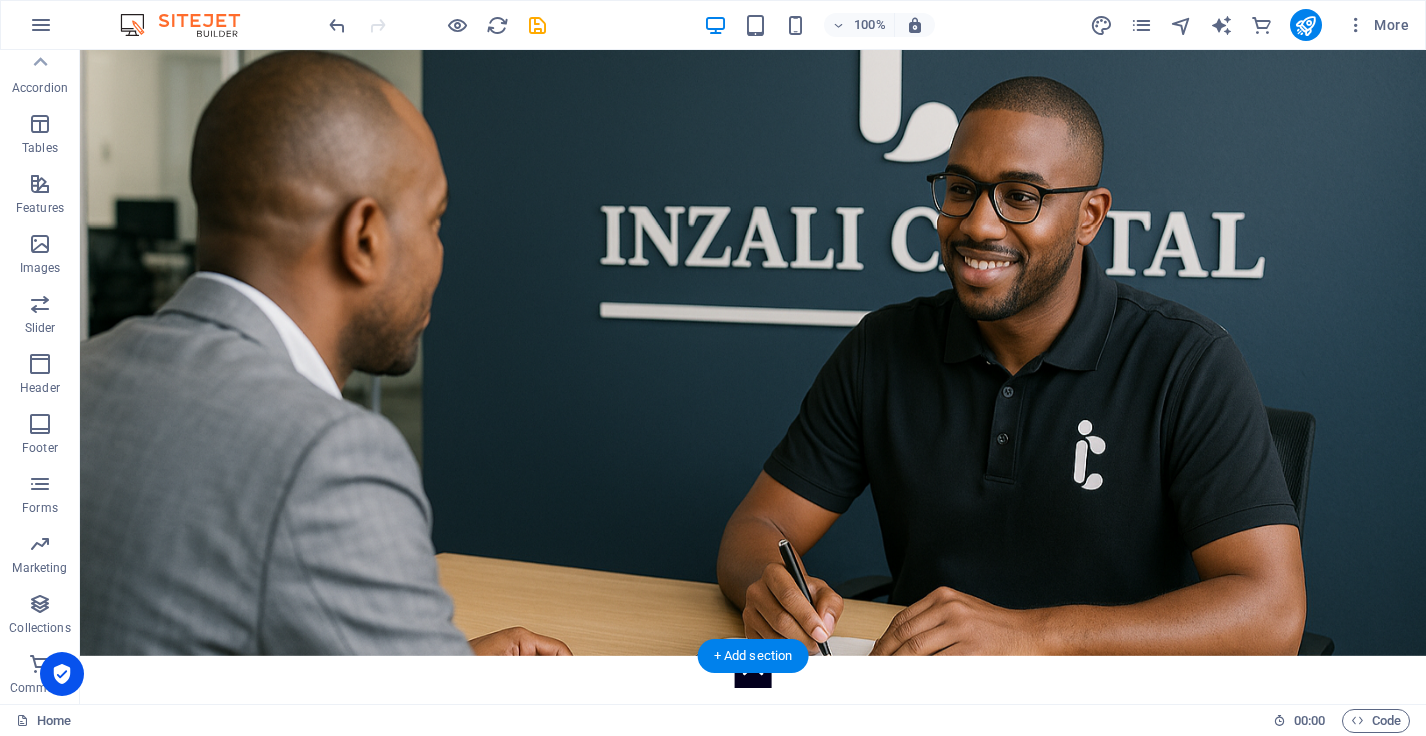 click at bounding box center [753, 329] 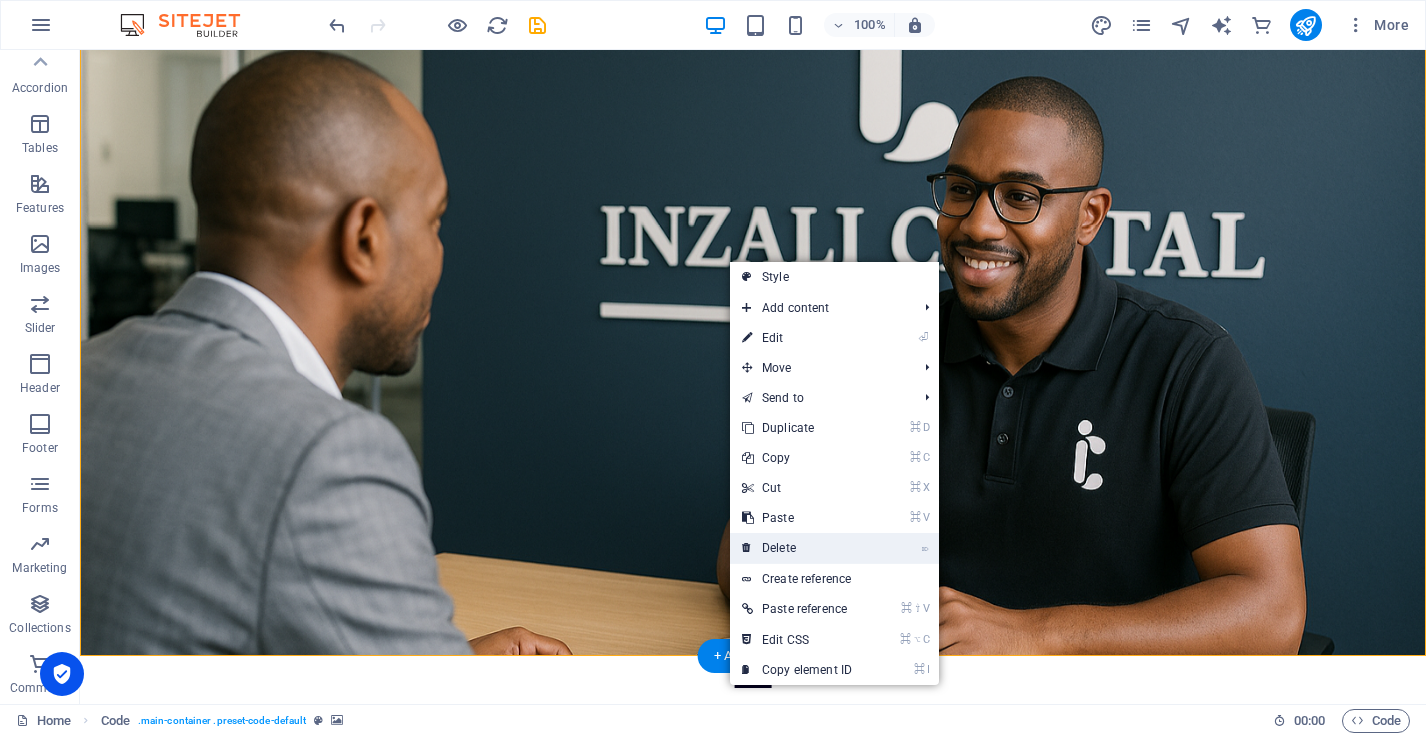 click on "⌦  Delete" at bounding box center [797, 548] 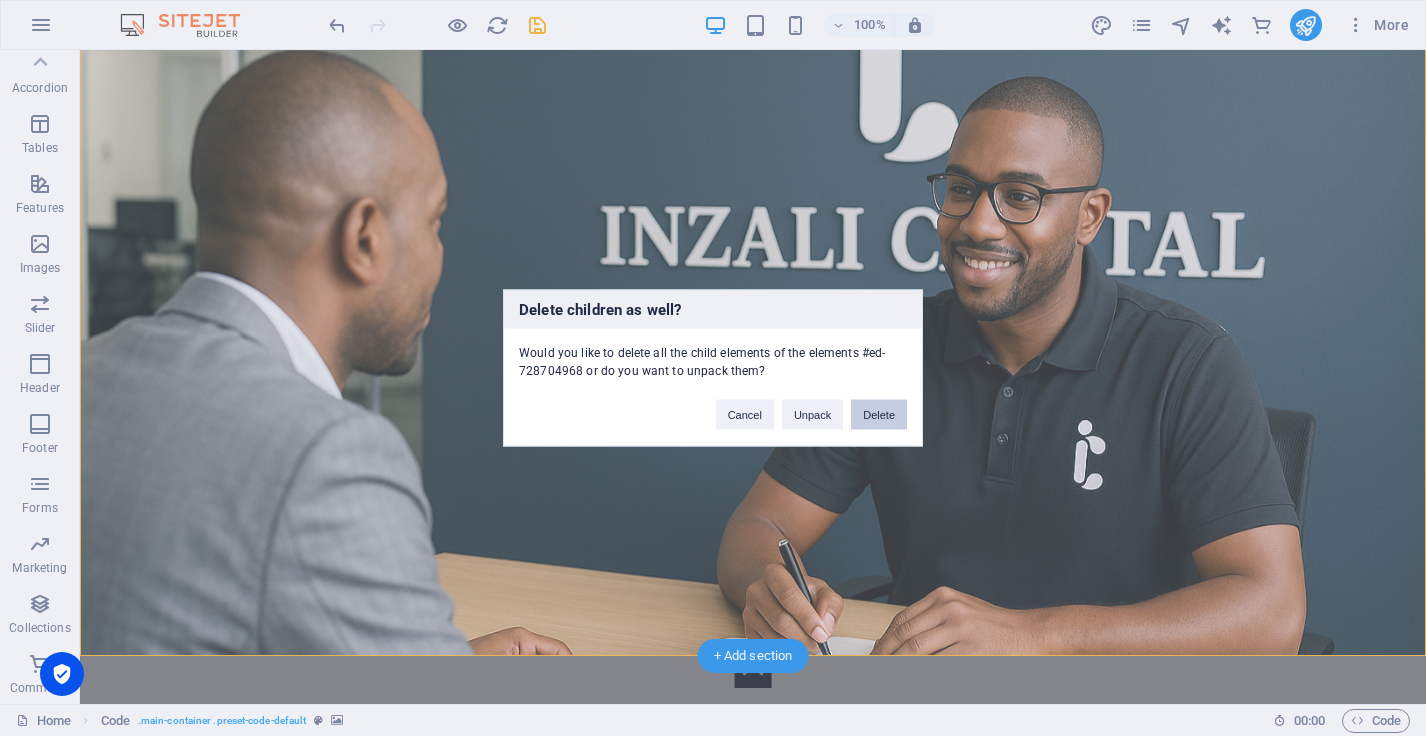 click on "Delete" at bounding box center [879, 415] 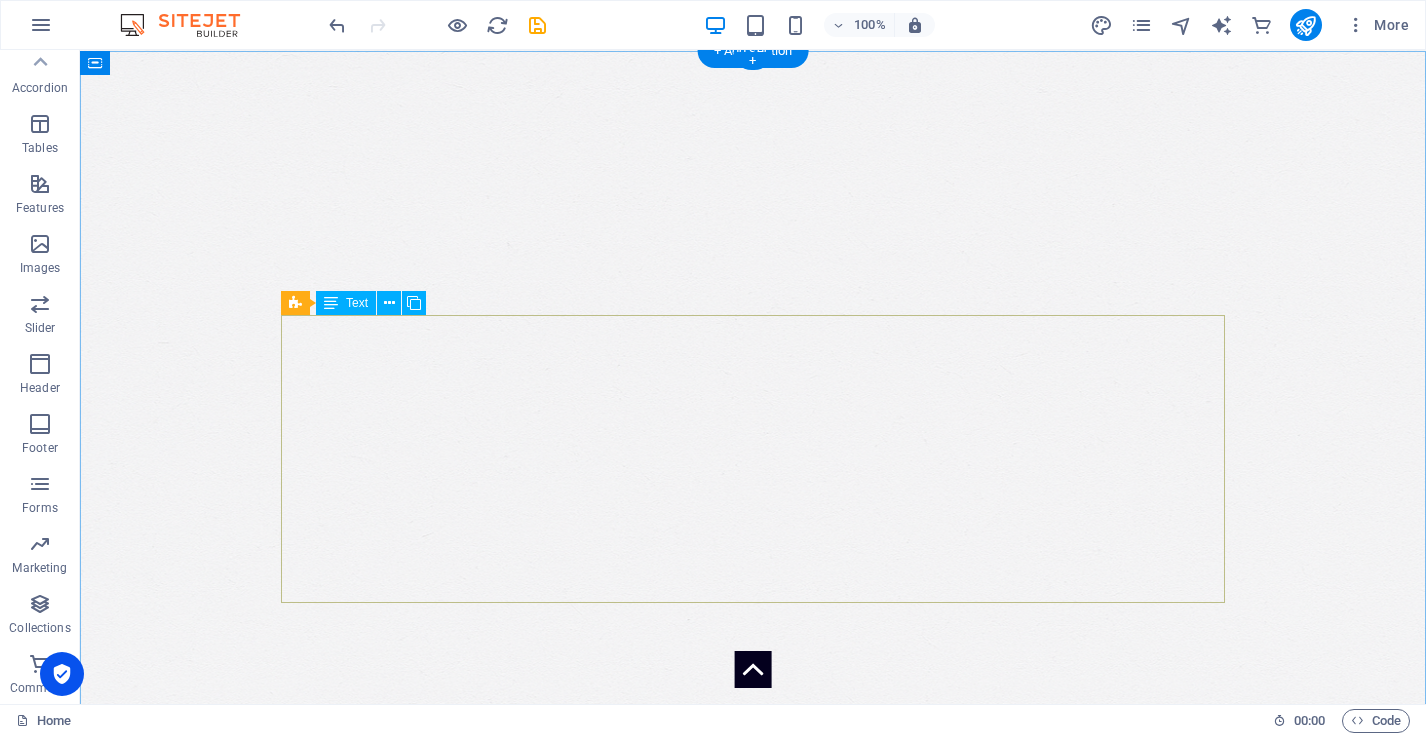 scroll, scrollTop: 0, scrollLeft: 0, axis: both 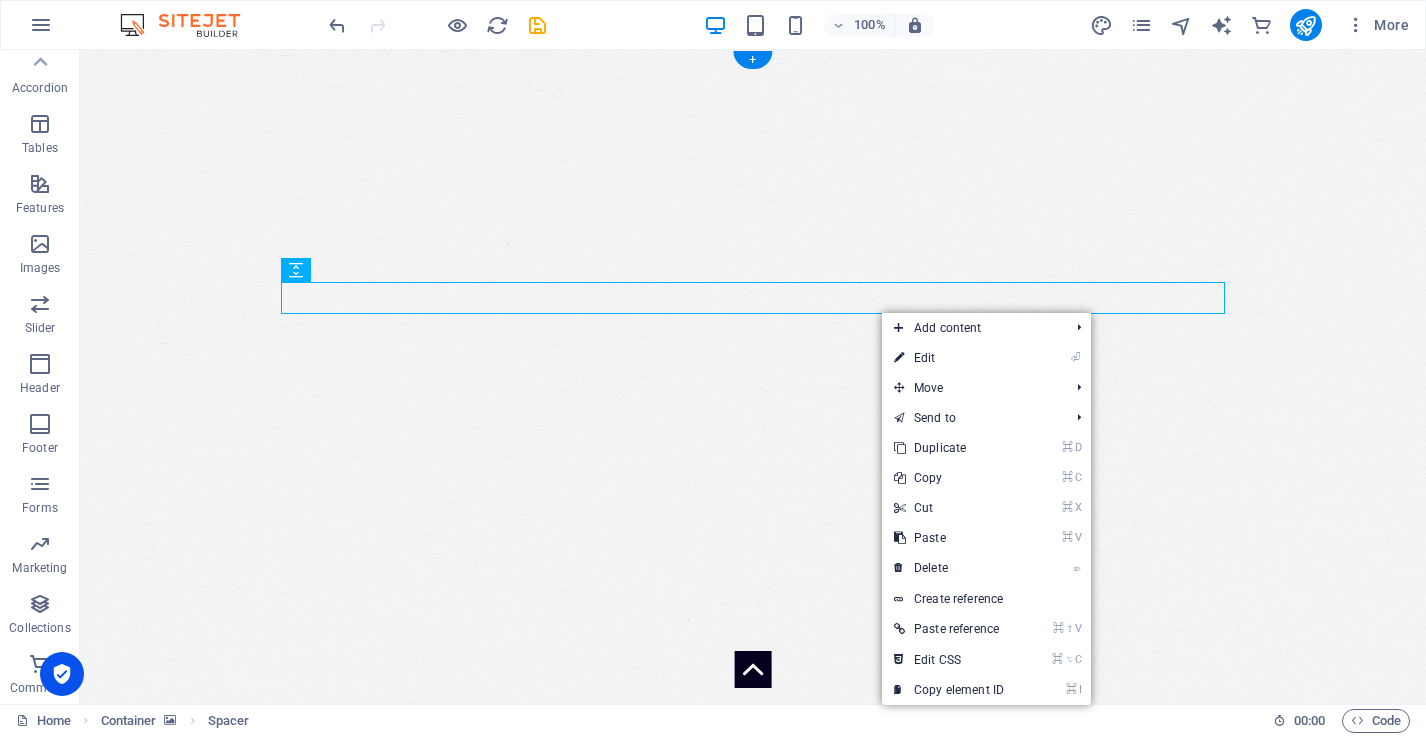 click at bounding box center (753, 549) 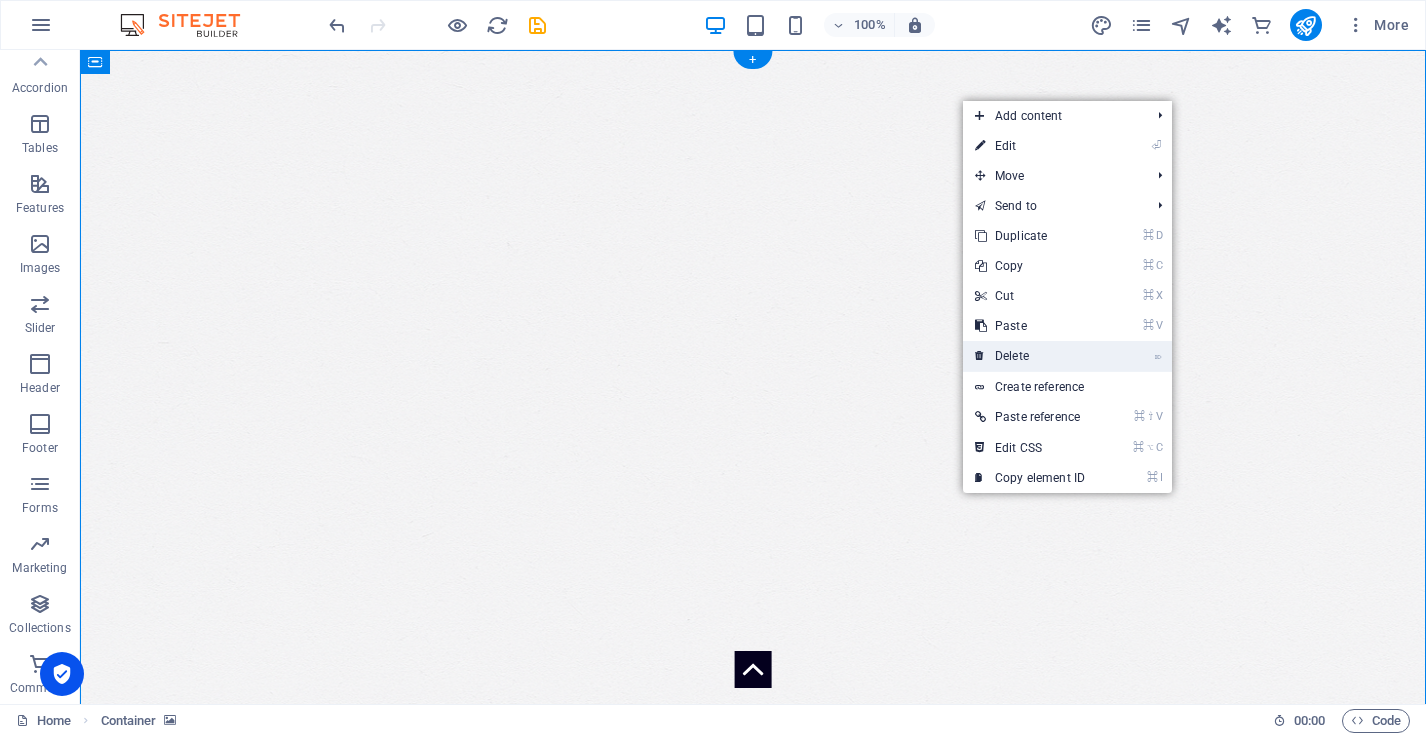 click on "⌦  Delete" at bounding box center (1030, 356) 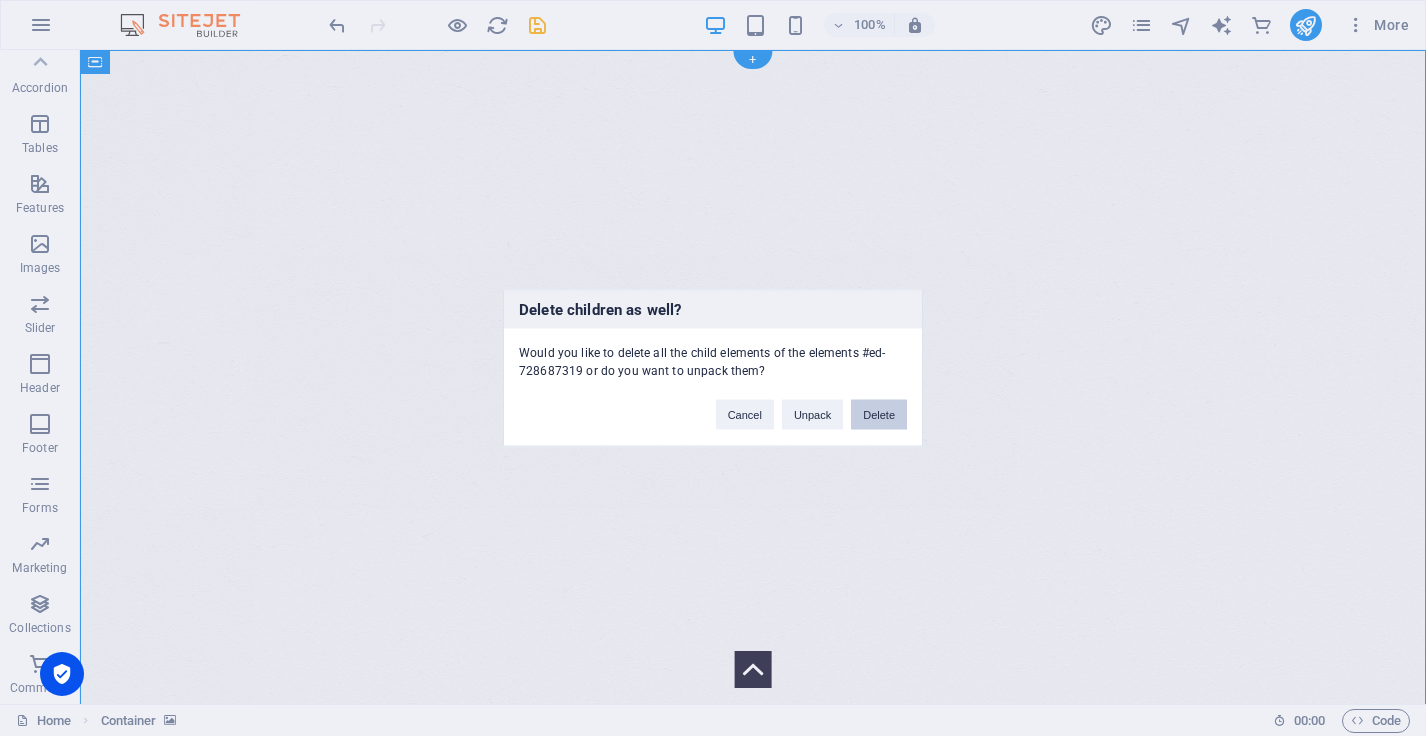 click on "Delete" at bounding box center [879, 415] 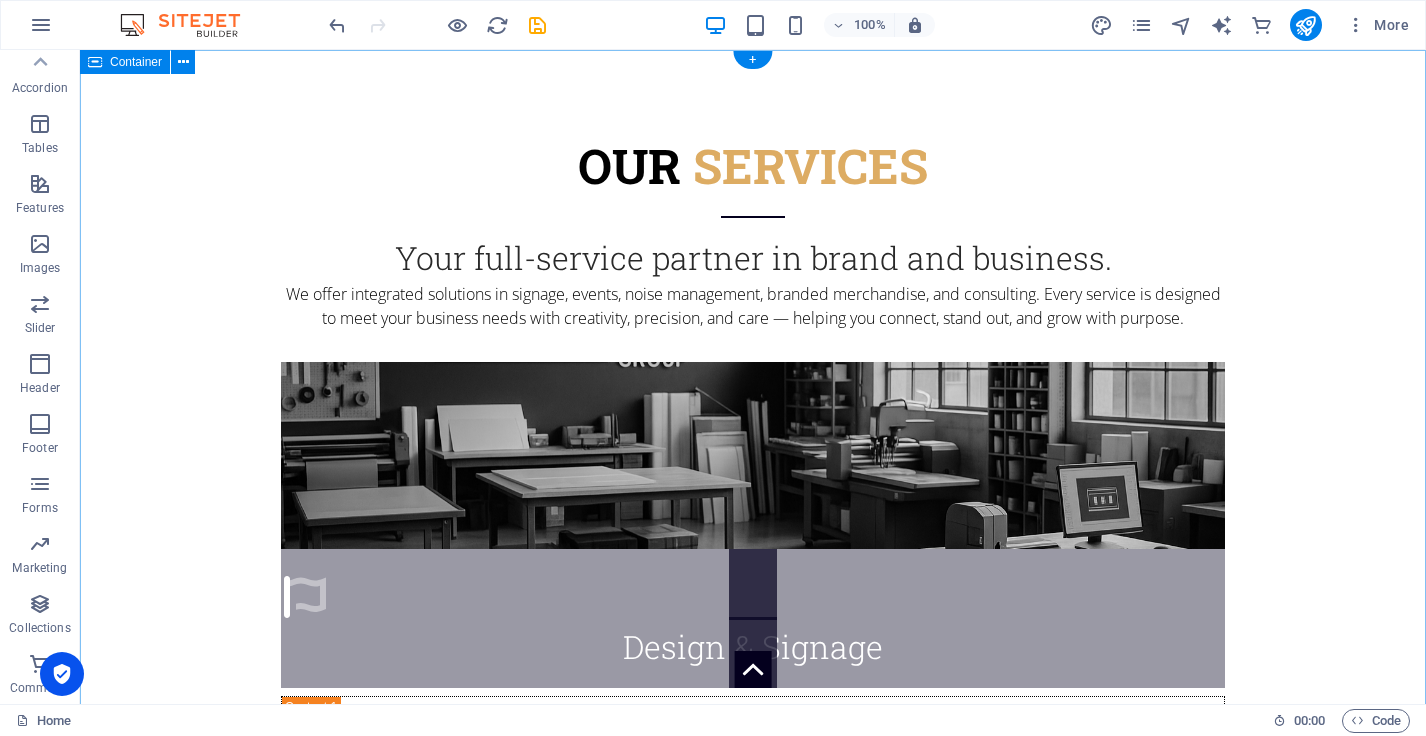 click on "Our   services Your full-service partner in brand and business. We offer integrated solutions in signage, events, noise management, branded merchandise, and consulting. Every service is designed to meet your business needs with creativity, precision, and care — helping you connect, stand out, and grow with purpose.   .fa-secondary{opacity:.4} Design & Signage Design & Signage We specialise in custom signage solutions that fuse creativity with precision. From concept to installation, we deliver indoor, outdoor, vehicle, and event signage that captures attention and communicates your brand with clarity. Our expert team ensures each sign is fabricated to the highest standard, durable enough to withstand the elements, and impactful enough to stand out in any environment. Corporate Clothing & PPE Corporate Clothing & PPE Promotional Products & Corporate Gifts Promotional Products & Corporate Gifts Events Planning Events Planning Consulting Consulting Noise Management Noise Management" at bounding box center [753, 2415] 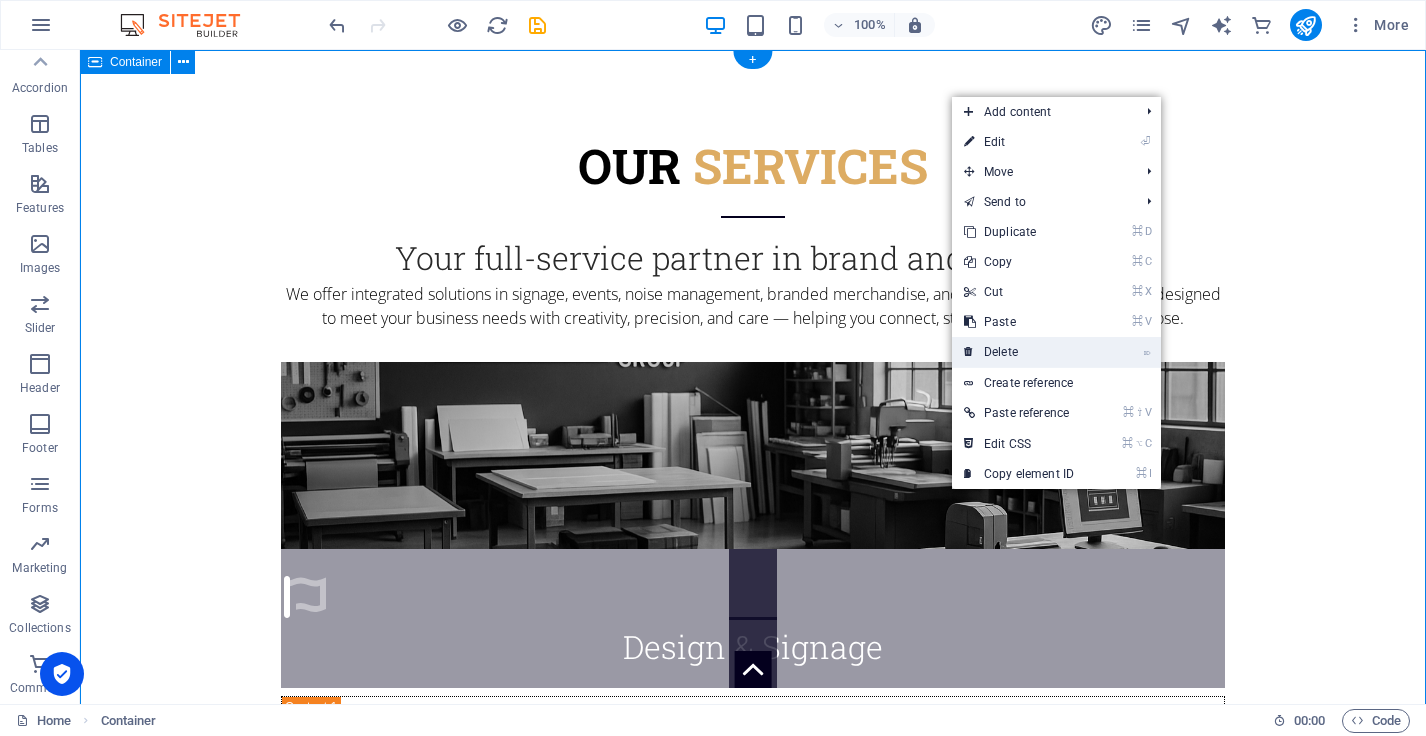click on "⌦  Delete" at bounding box center (1019, 352) 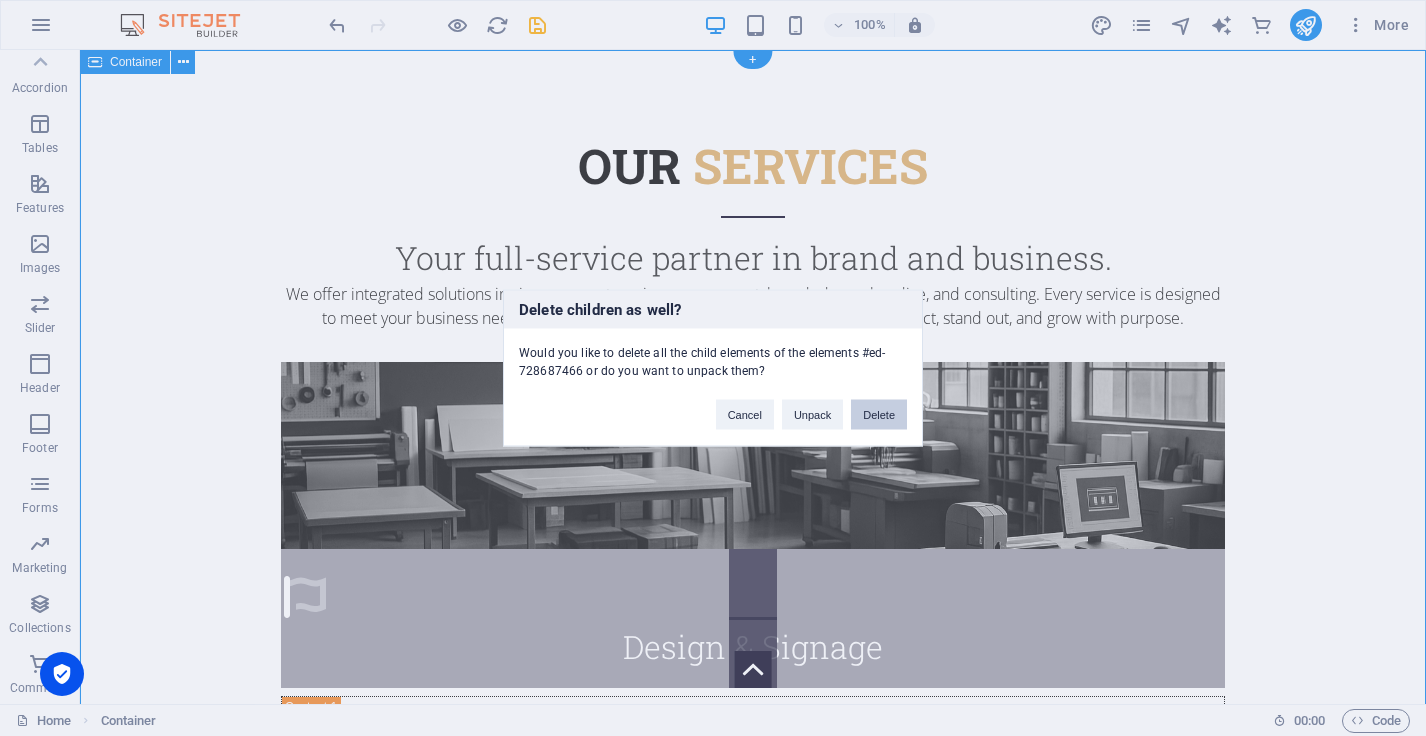 click on "Delete" at bounding box center [879, 415] 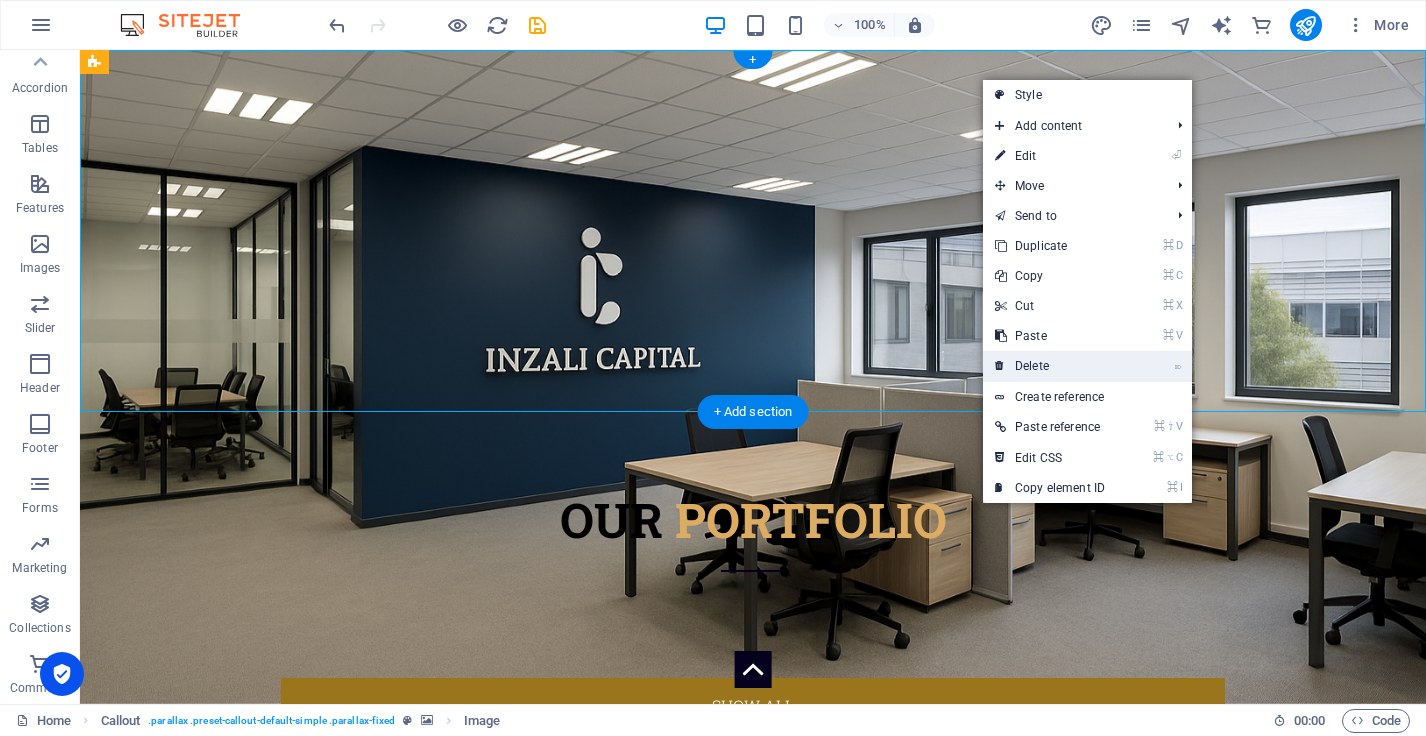 click on "⌦  Delete" at bounding box center [1050, 366] 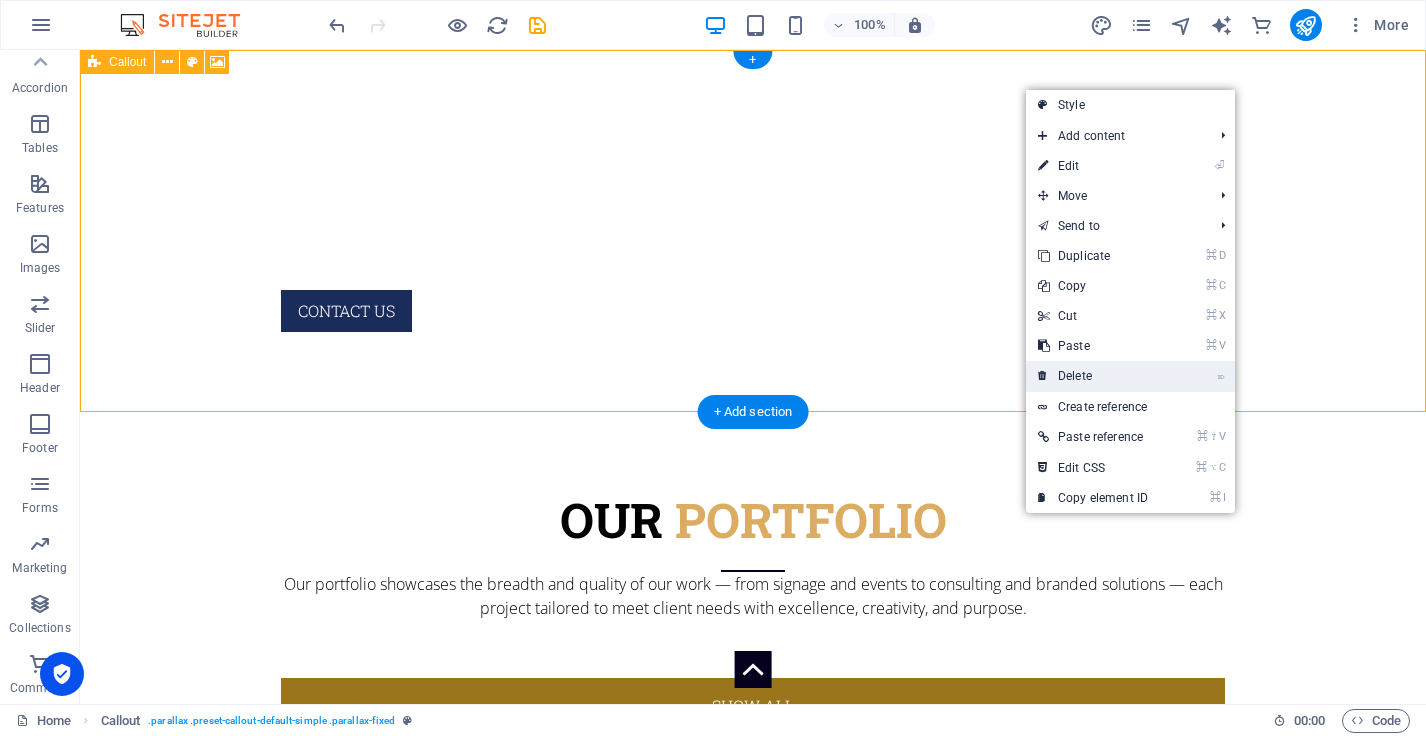 click on "⌦  Delete" at bounding box center (1093, 376) 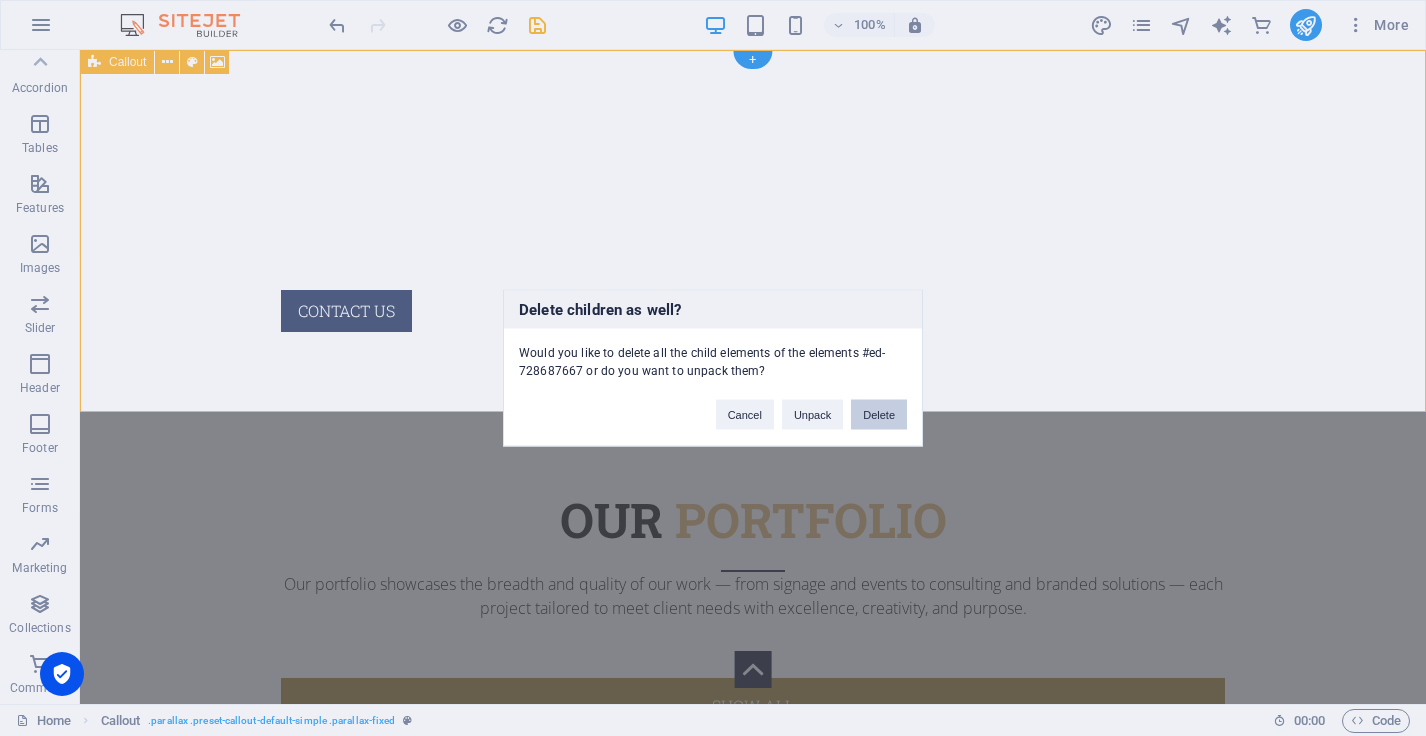 click on "Delete" at bounding box center (879, 415) 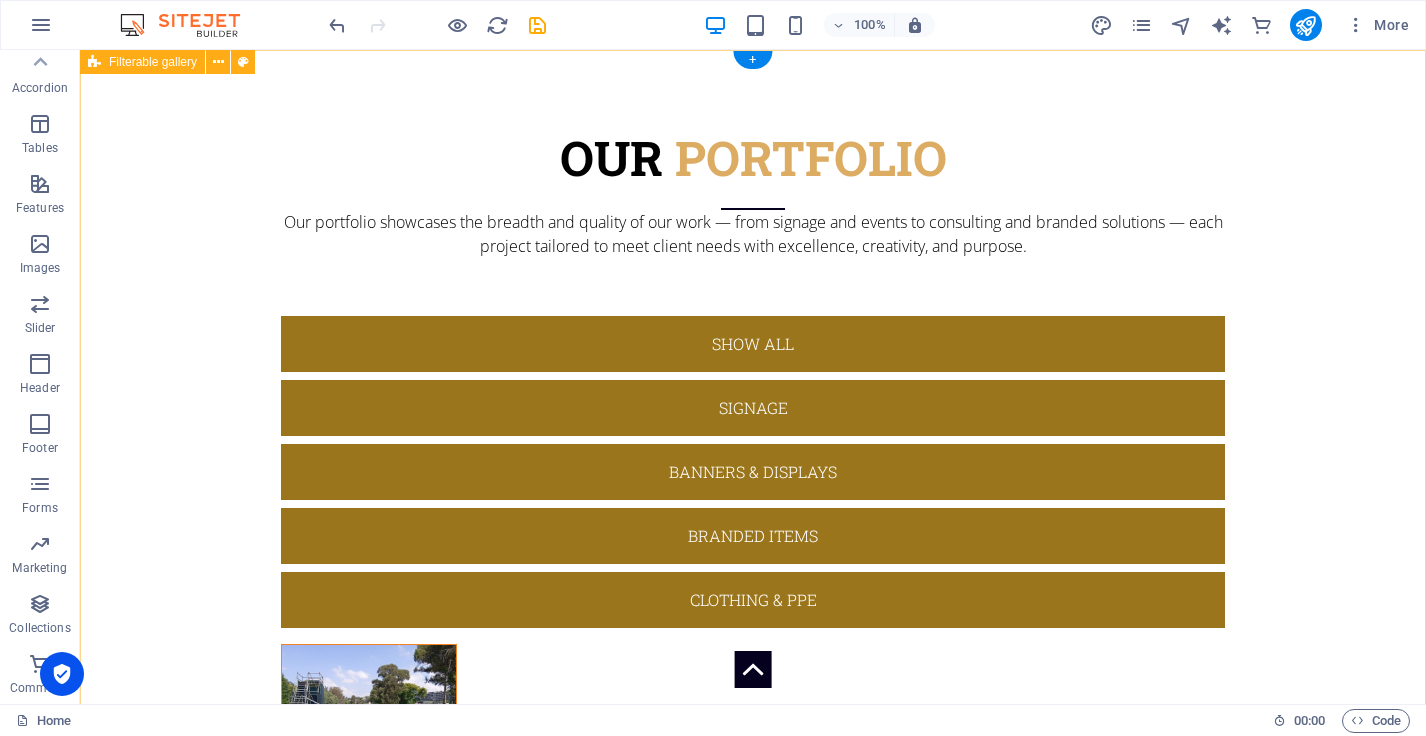 click on "Our   PORTFOLIO Our portfolio showcases the breadth and quality of our work — from signage and events to consulting and branded solutions — each project tailored to meet client needs with excellence, creativity, and purpose. Show all Signage Banners & Displays Branded Items Clothing & PPE" at bounding box center (753, 2684) 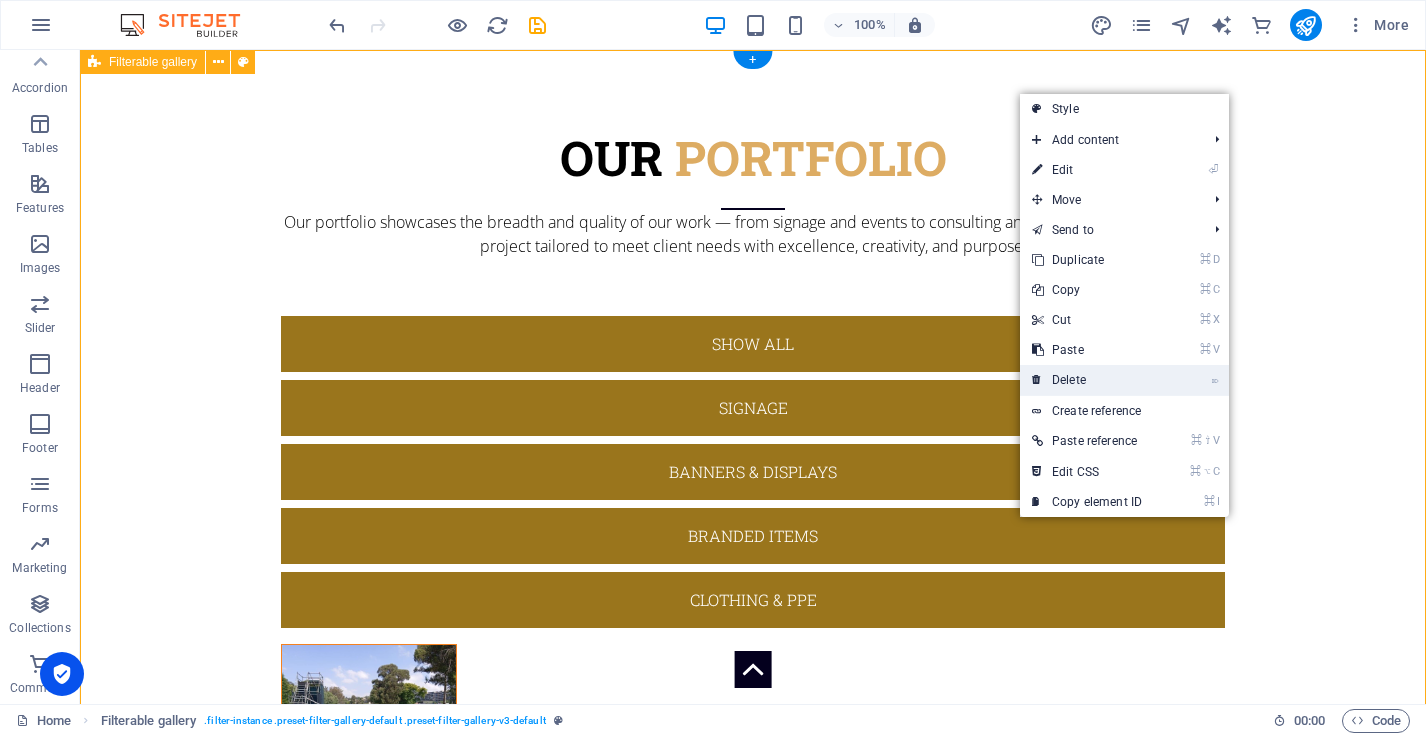 click on "⌦  Delete" at bounding box center (1087, 380) 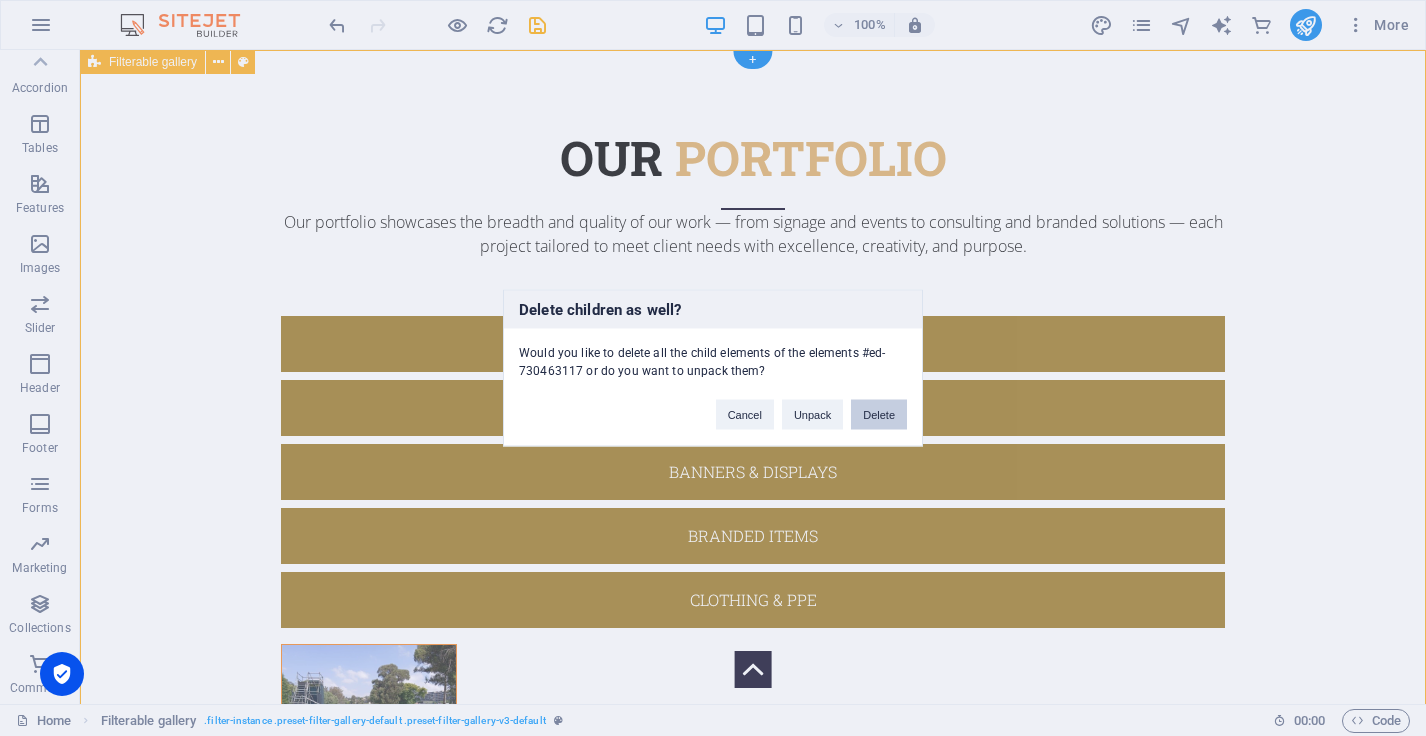 click on "Delete" at bounding box center (879, 415) 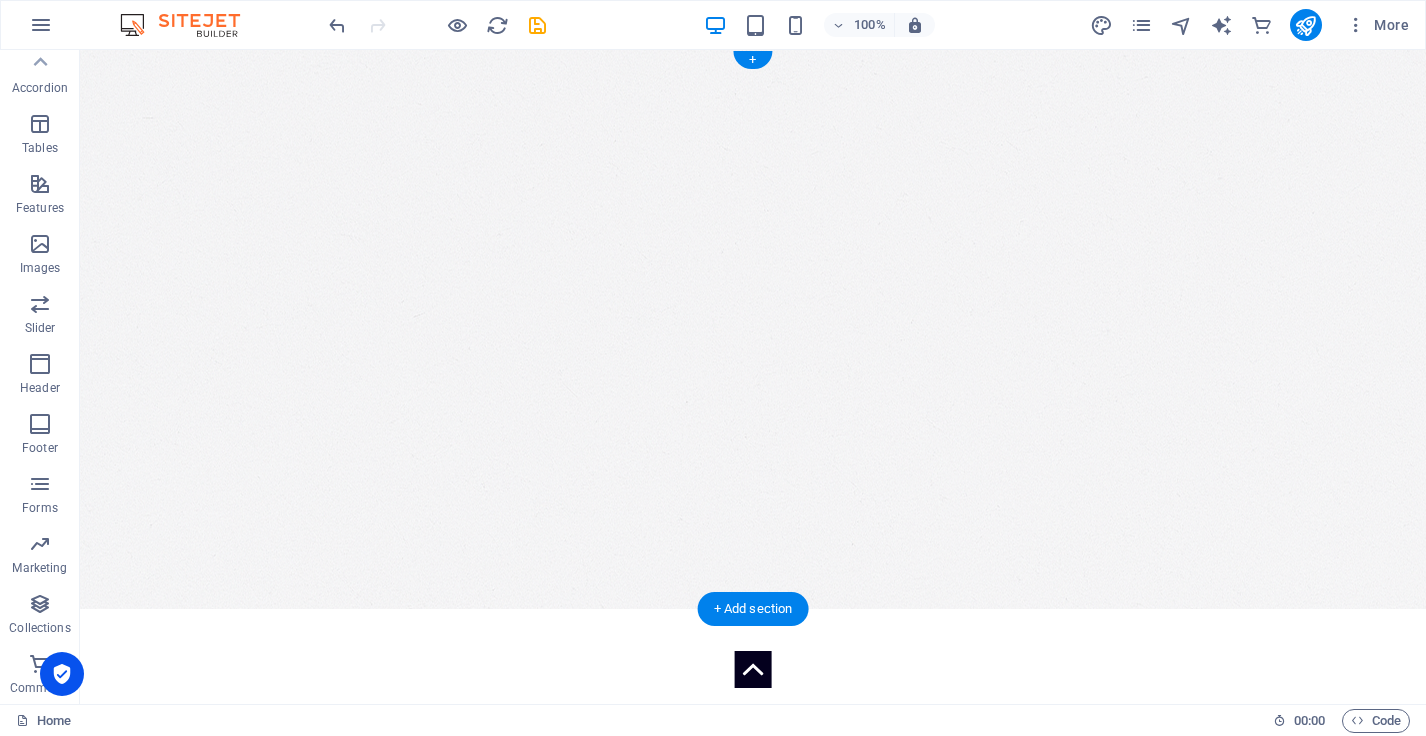 click at bounding box center [753, 329] 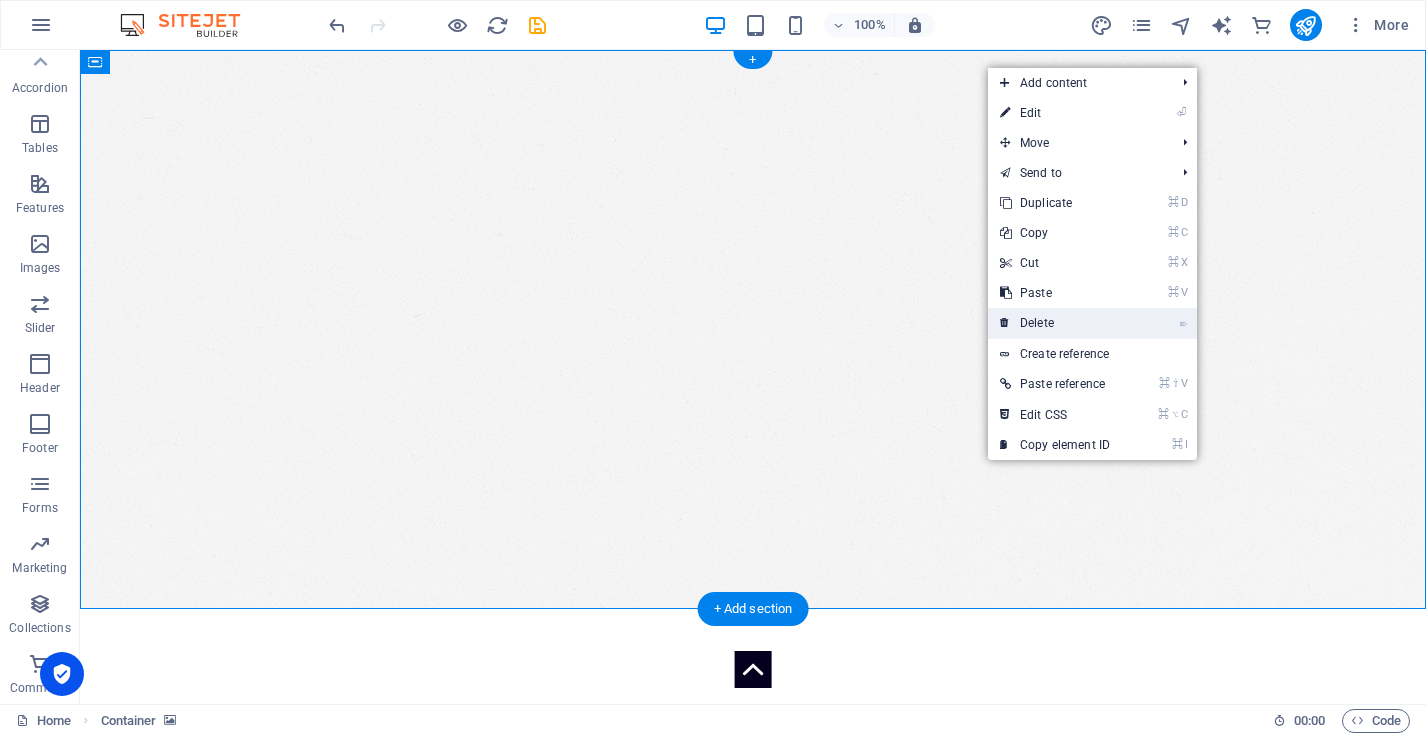 click on "⌦  Delete" at bounding box center [1055, 323] 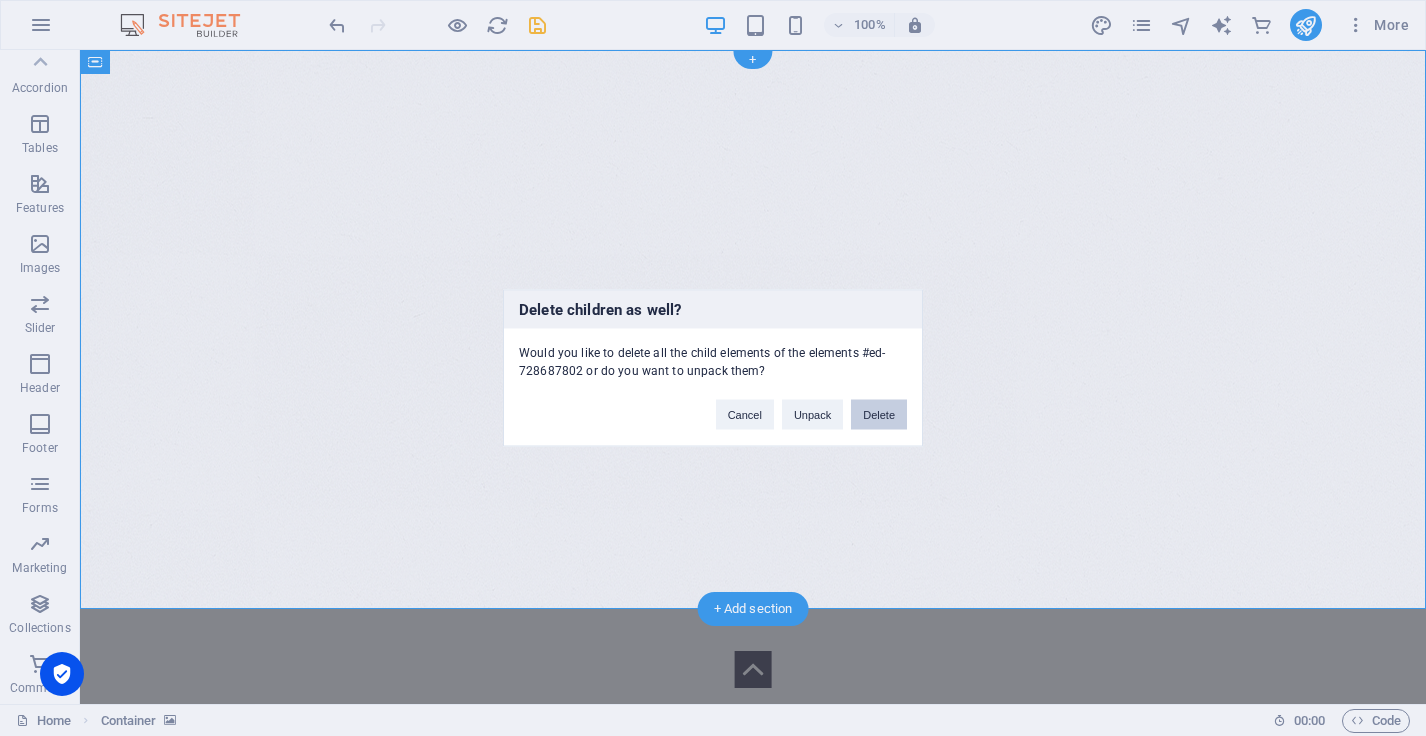 click on "Delete" at bounding box center (879, 415) 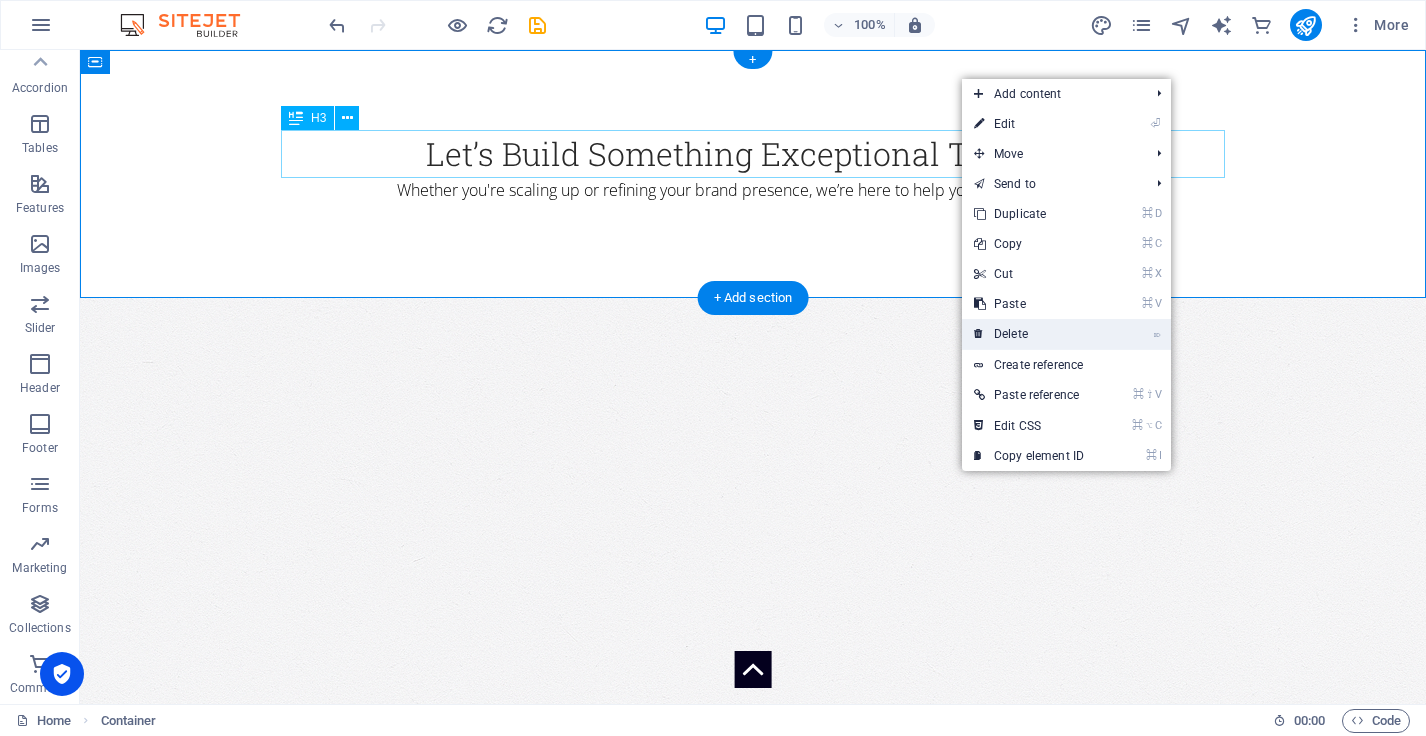 click on "⌦  Delete" at bounding box center [1029, 334] 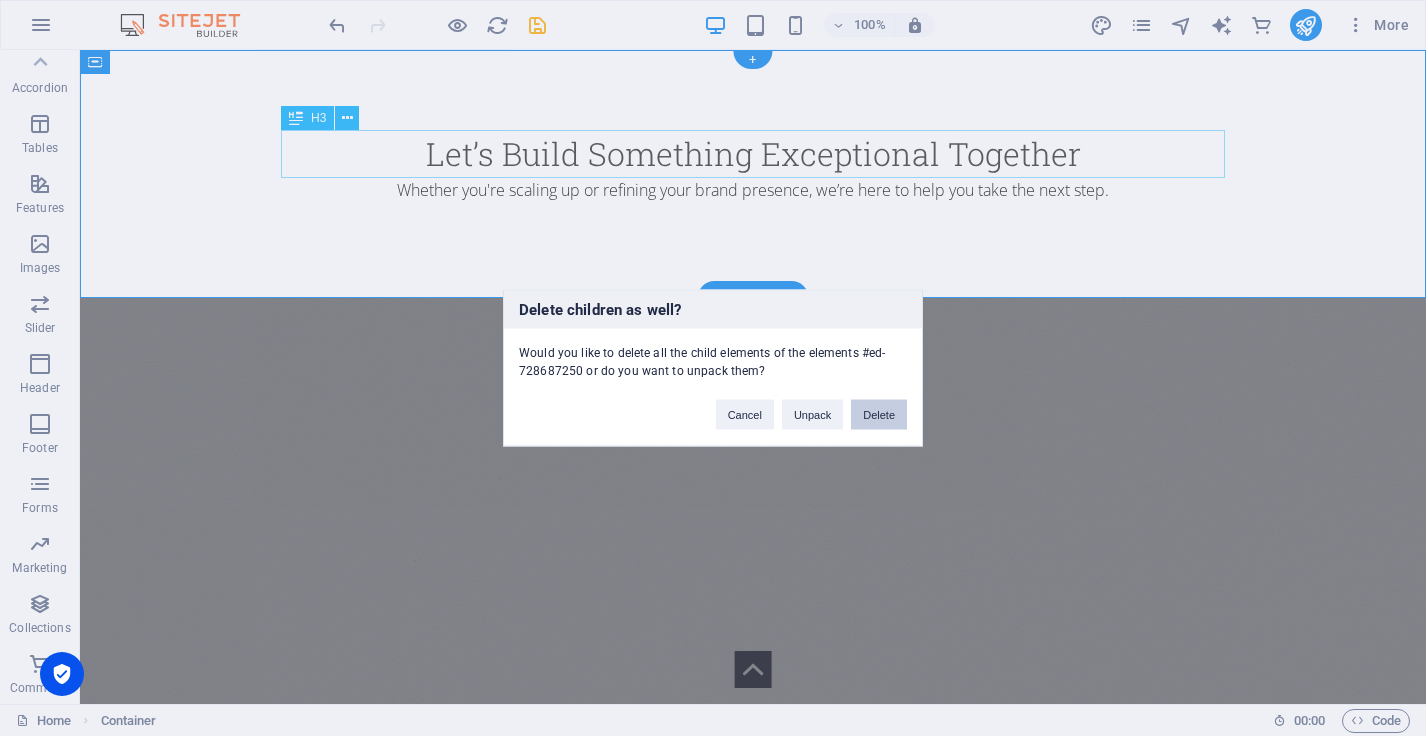 click on "Delete" at bounding box center (879, 415) 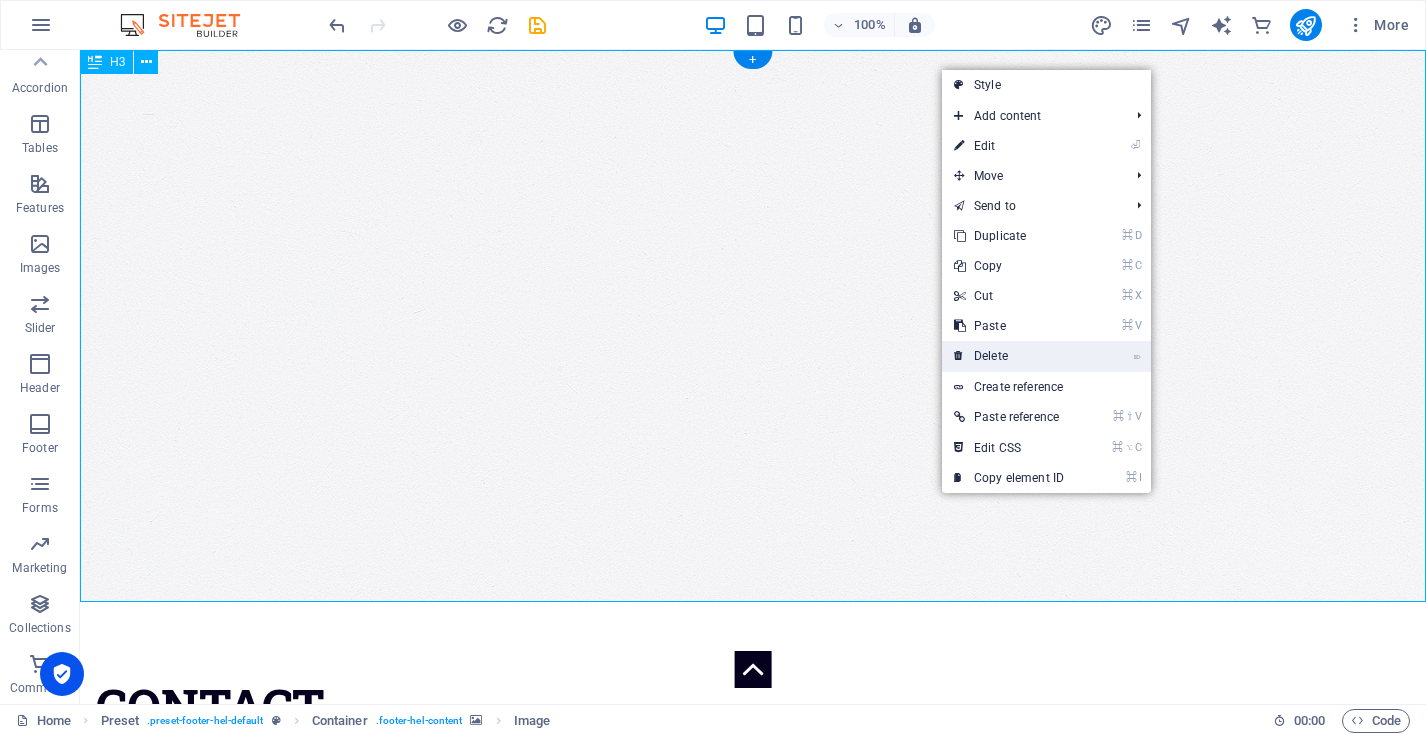 click on "⌦  Delete" at bounding box center [1009, 356] 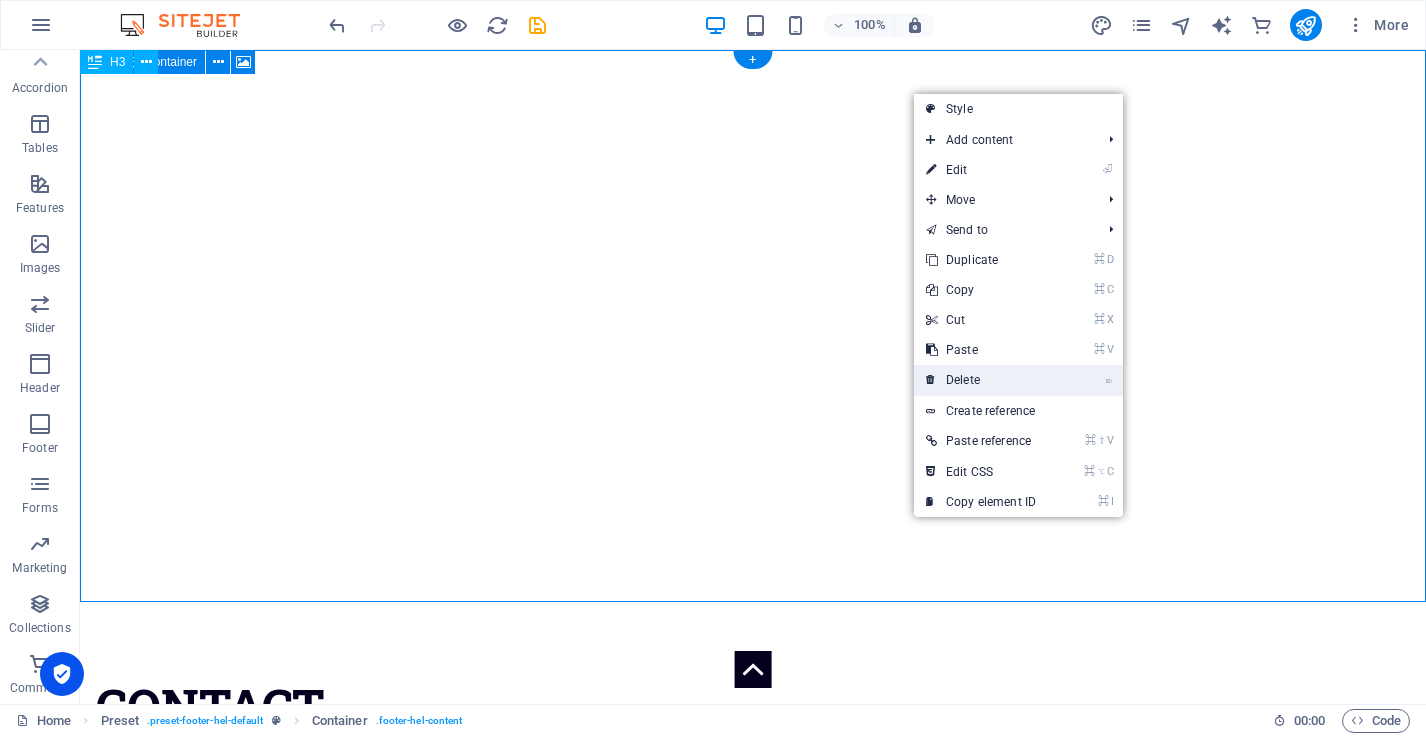 click on "⌦  Delete" at bounding box center [981, 380] 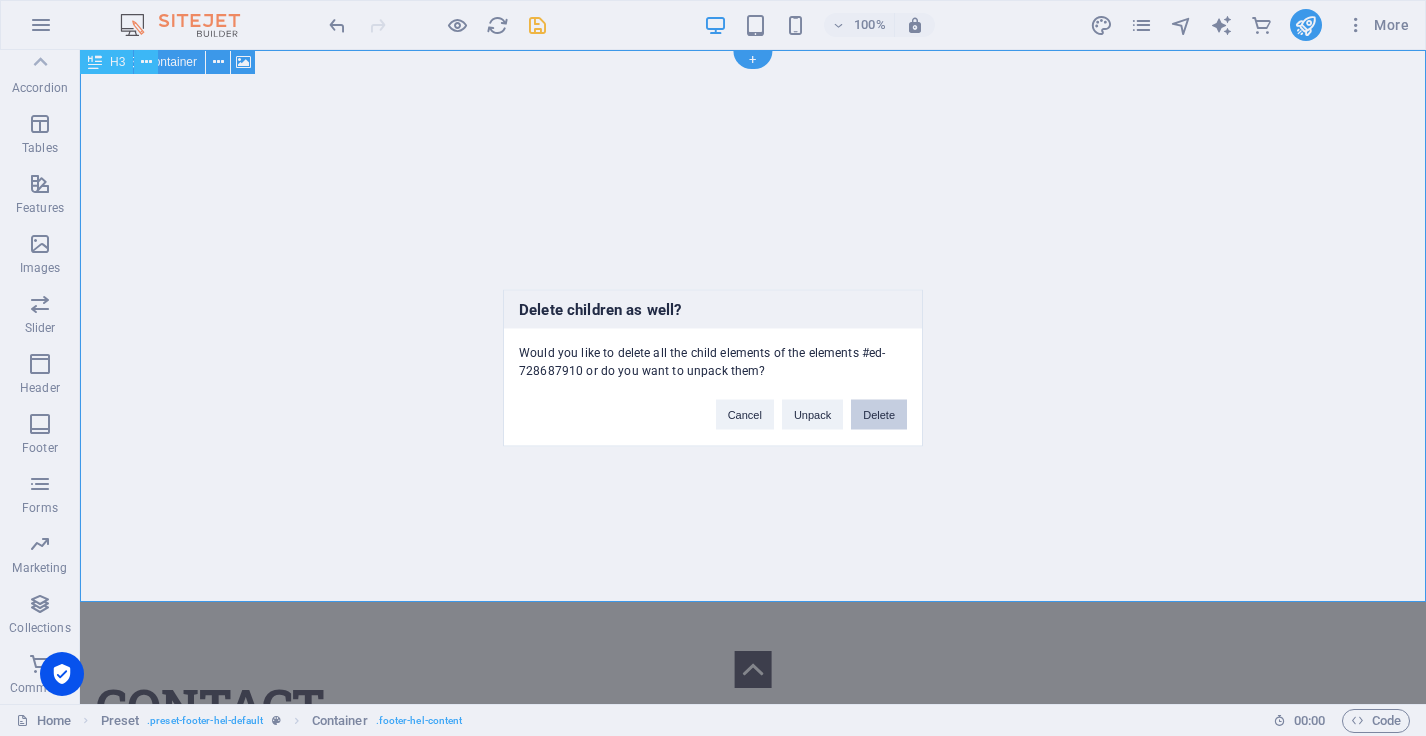 click on "Delete" at bounding box center [879, 415] 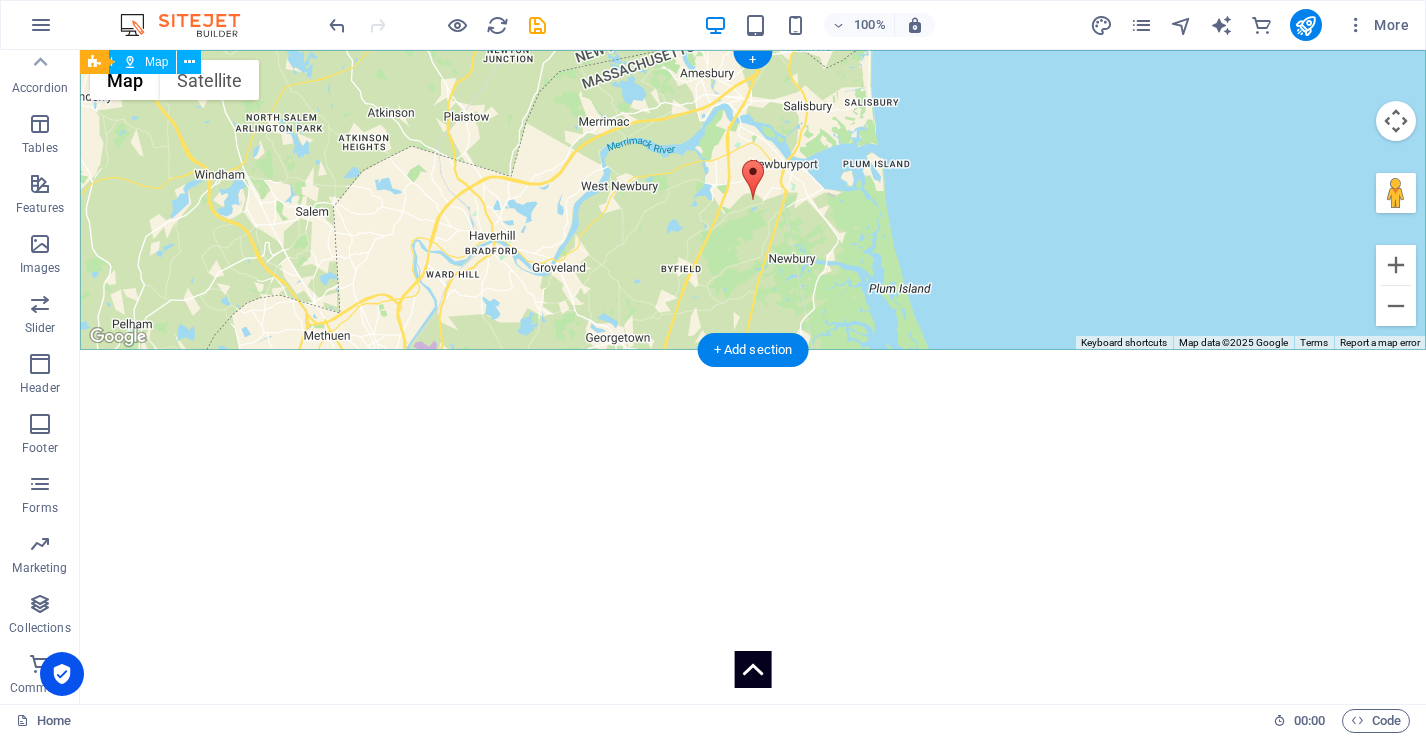 click at bounding box center (189, 62) 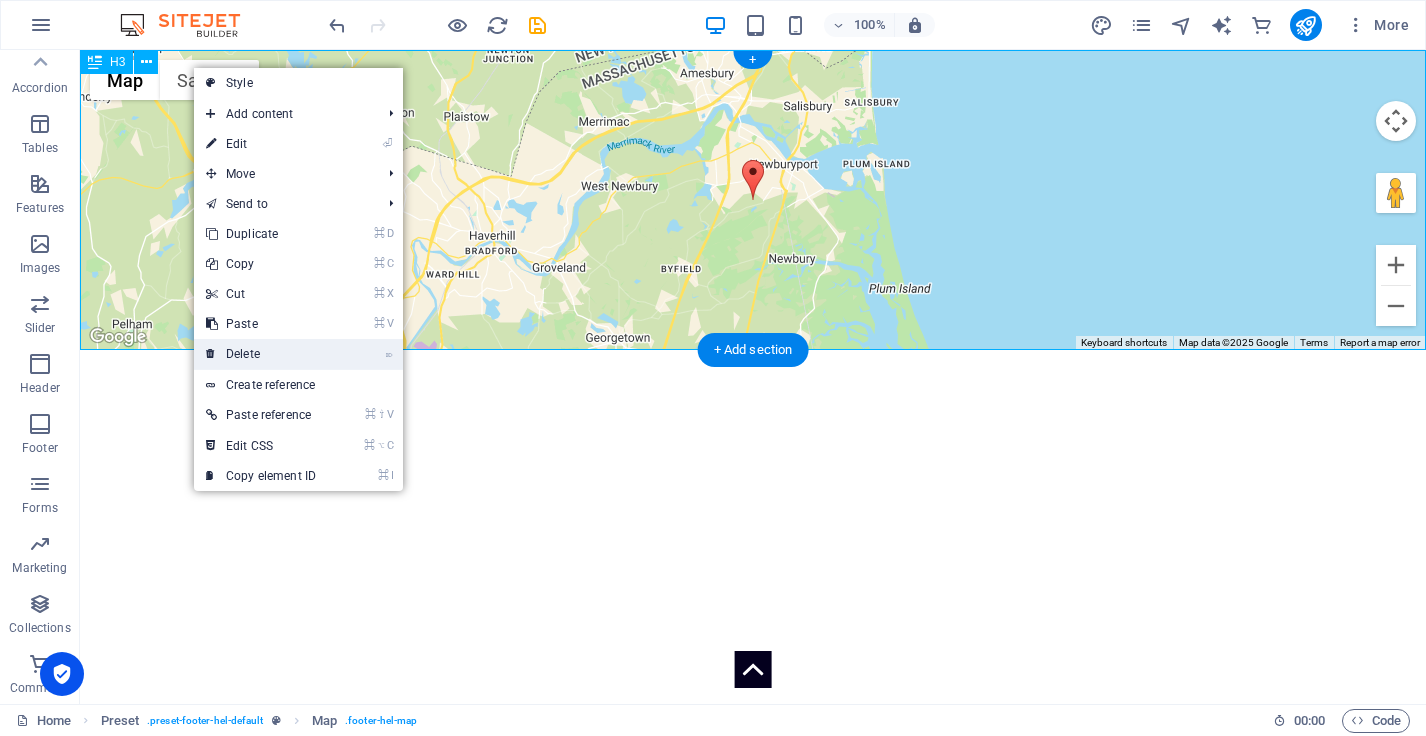 click on "⌦  Delete" at bounding box center (261, 354) 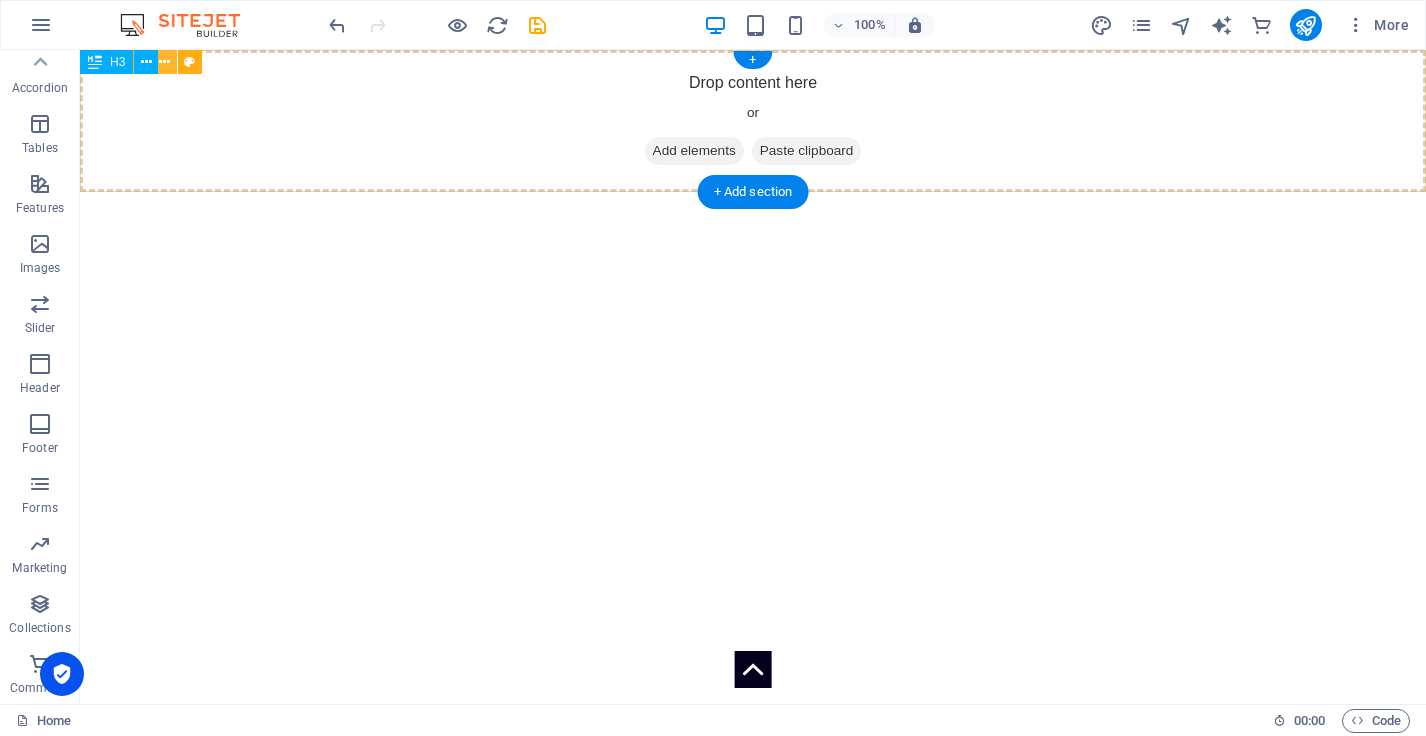 click at bounding box center [165, 62] 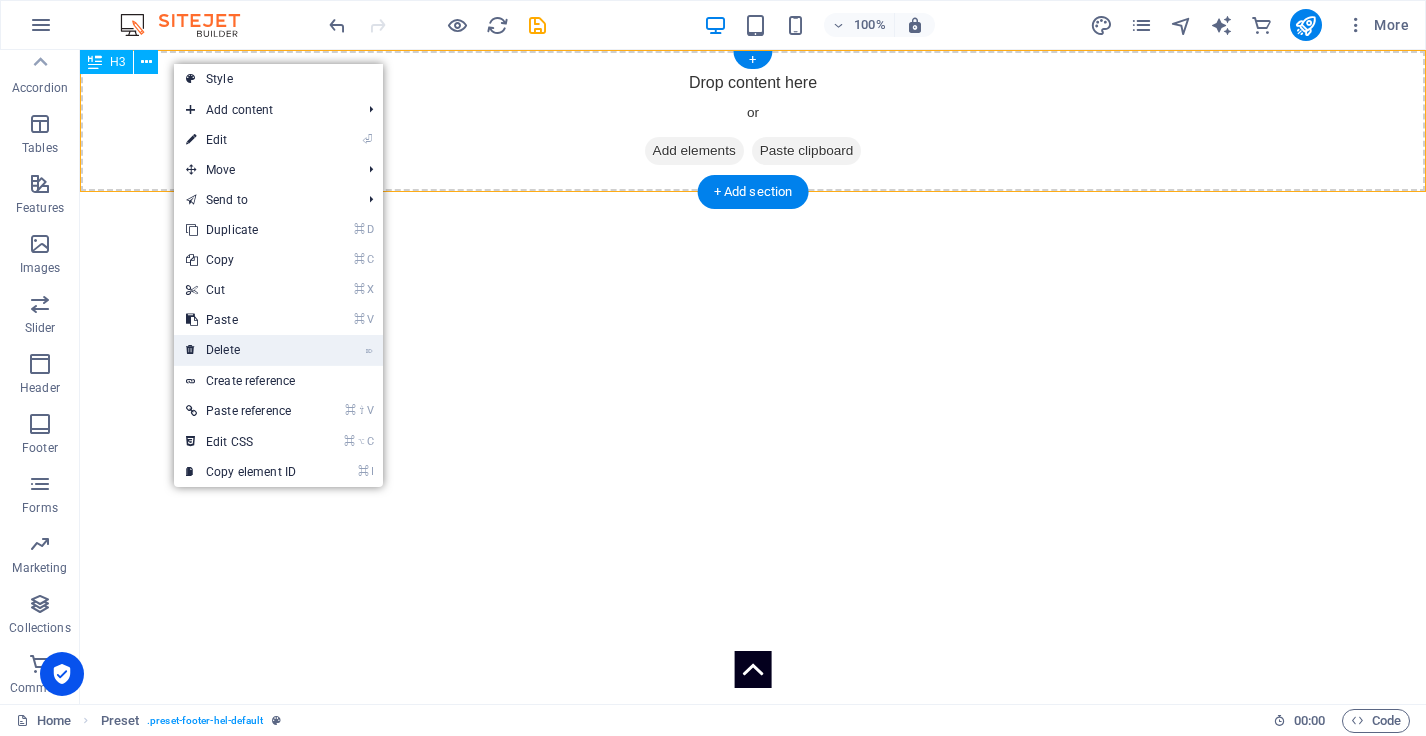 click on "⌦  Delete" at bounding box center (241, 350) 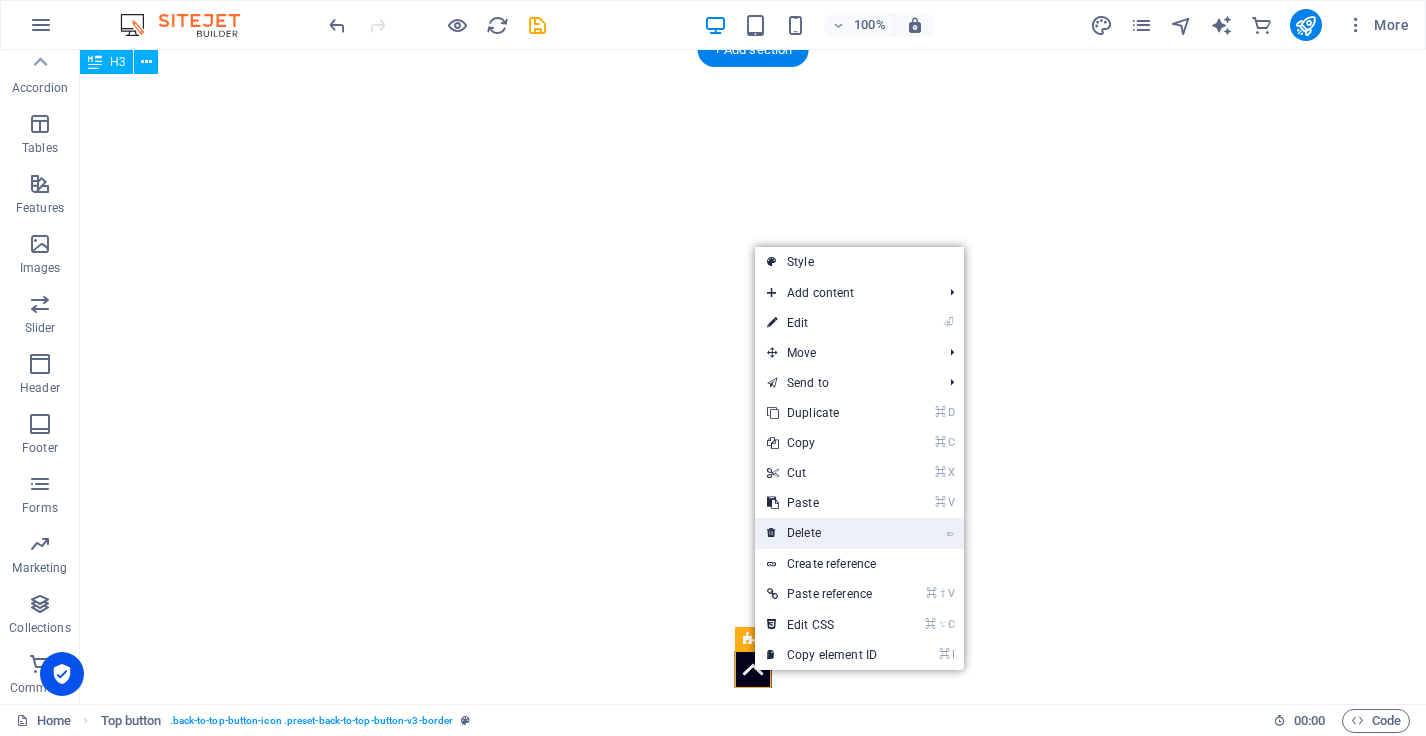 click on "⌦  Delete" at bounding box center (822, 533) 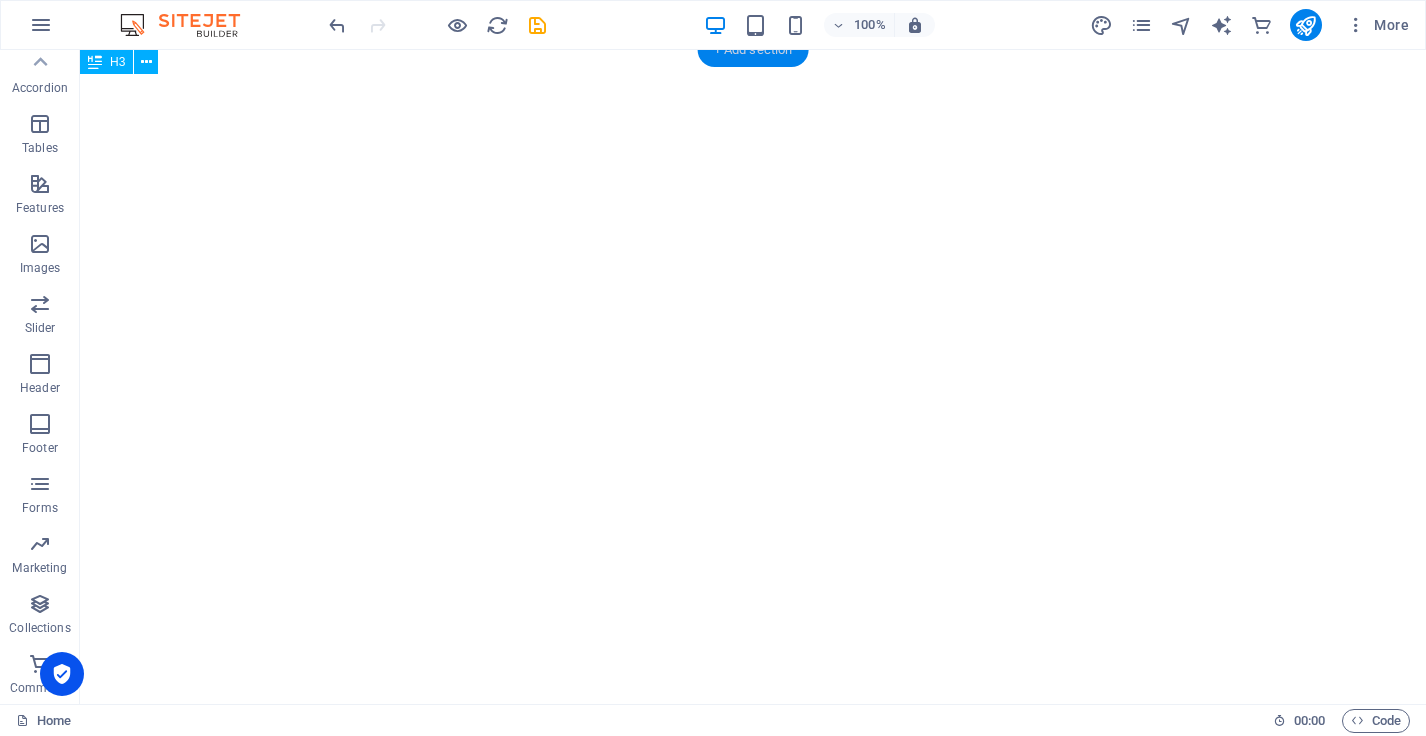 click on "+ Add section" at bounding box center (753, 50) 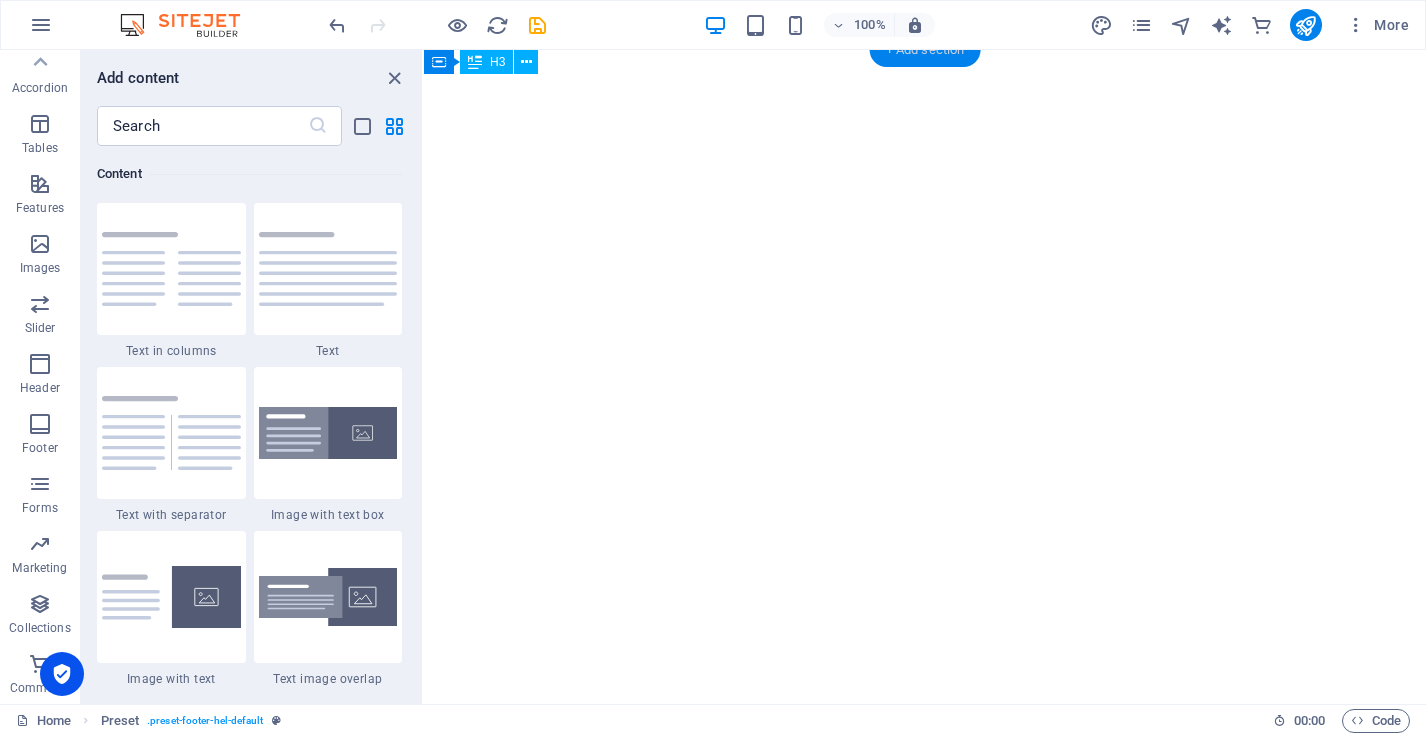 scroll, scrollTop: 3499, scrollLeft: 0, axis: vertical 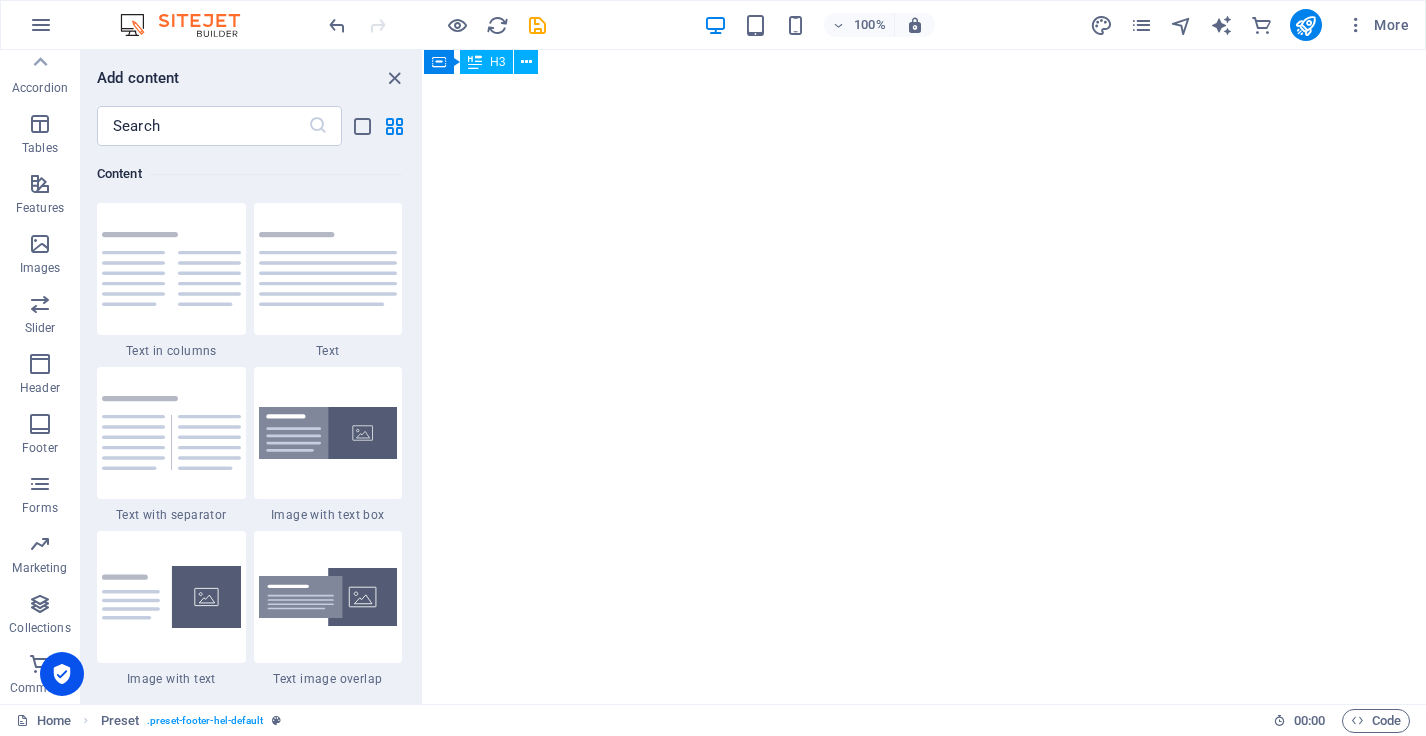 click at bounding box center [41, 25] 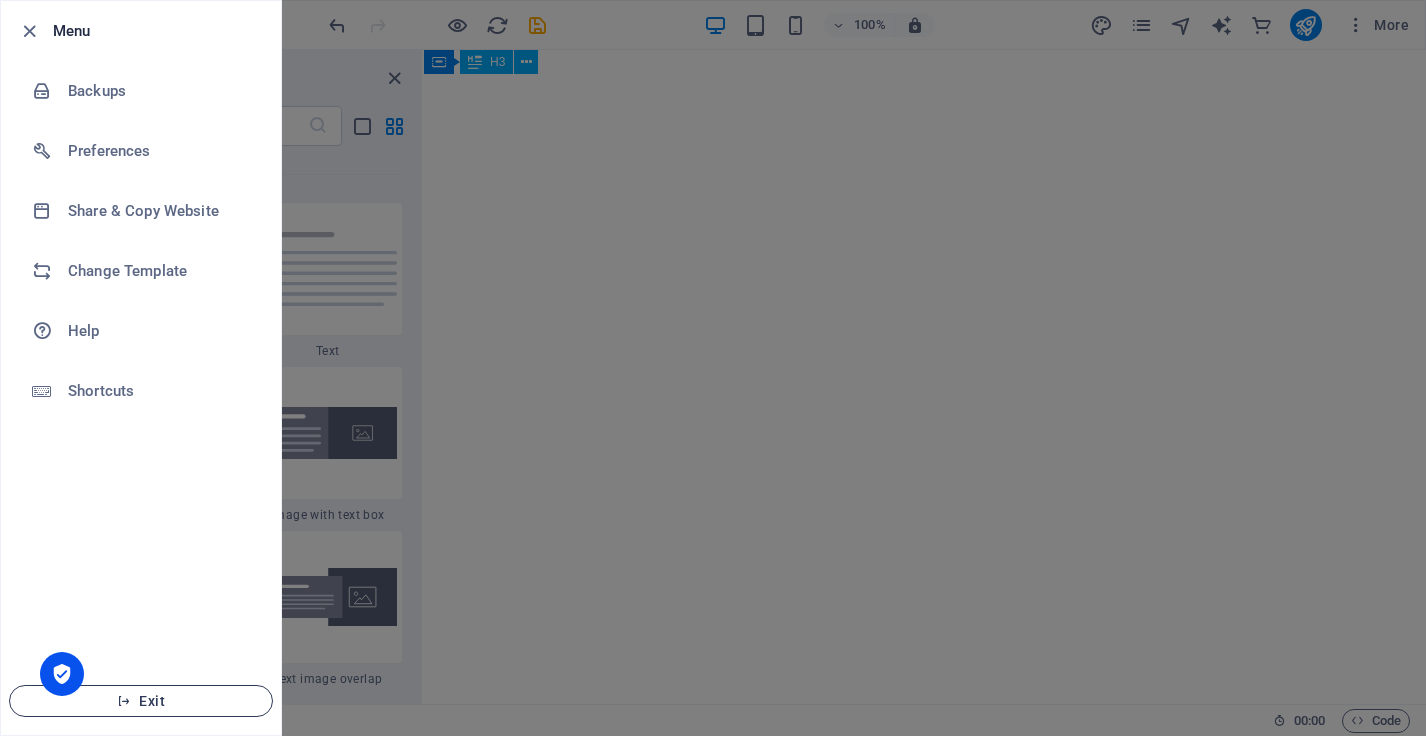 click on "Exit" at bounding box center [141, 701] 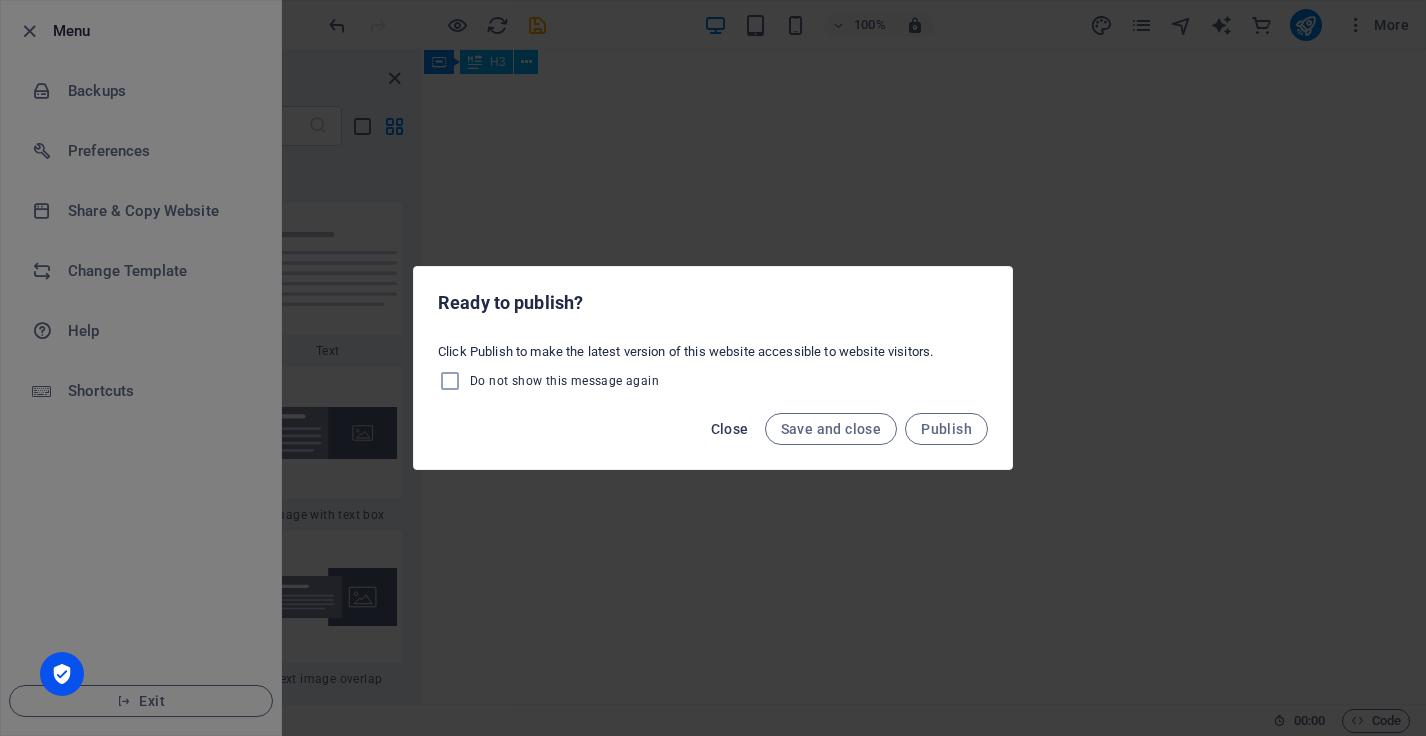 click on "Close" at bounding box center [730, 429] 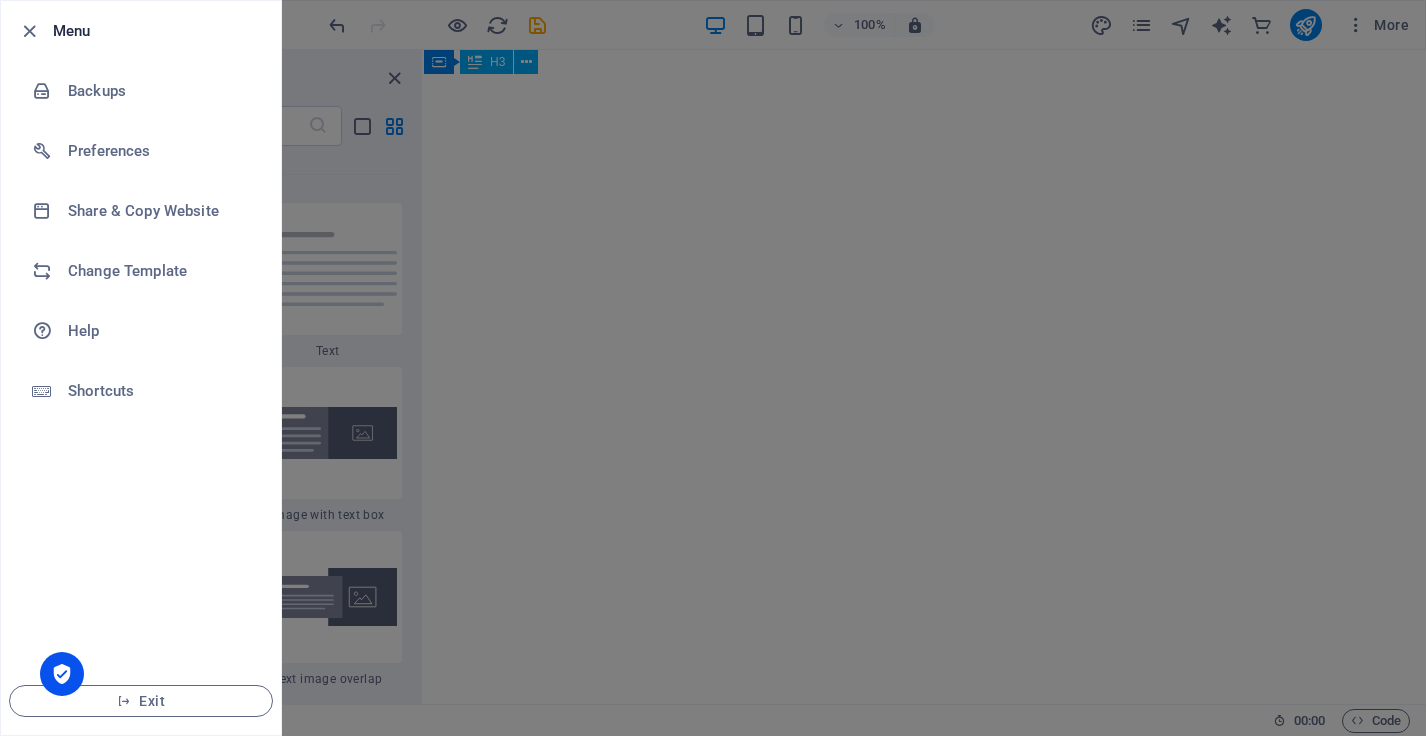 click at bounding box center (713, 368) 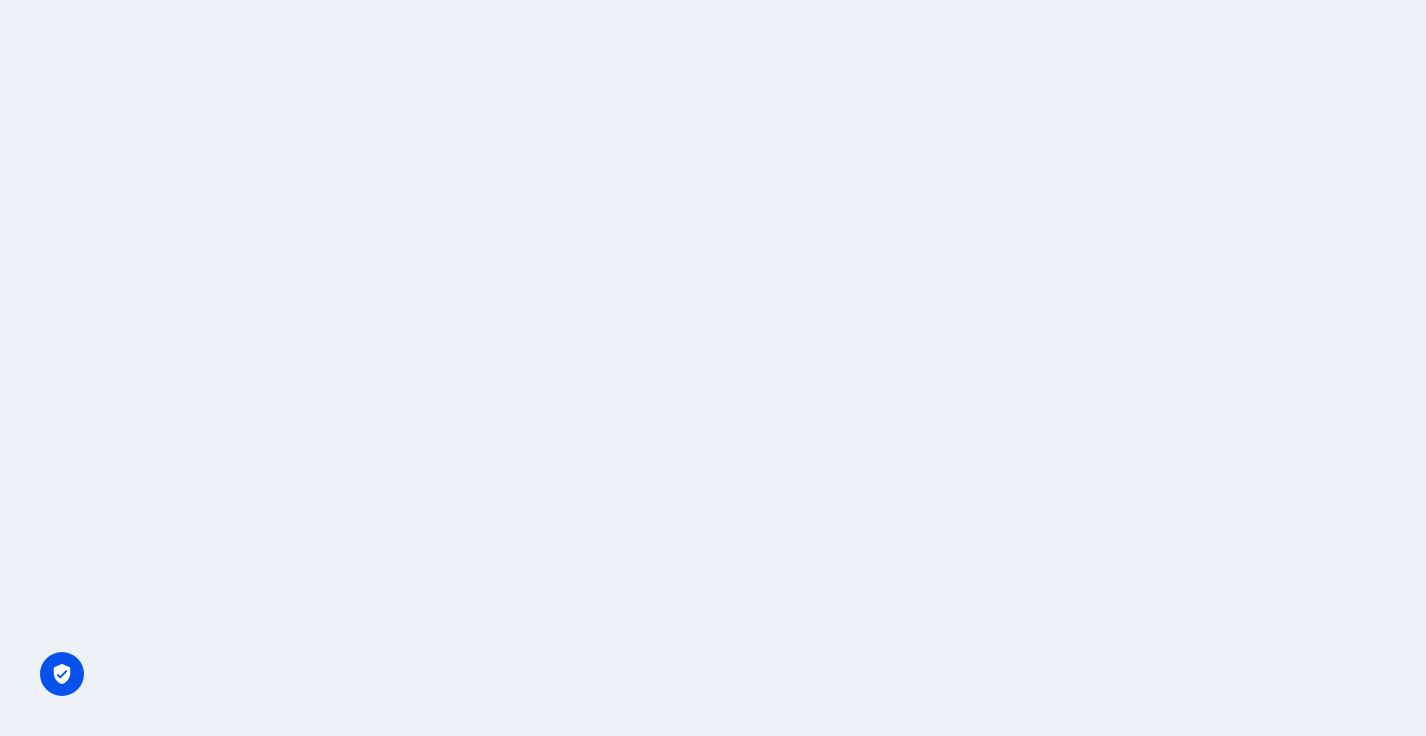 scroll, scrollTop: 0, scrollLeft: 0, axis: both 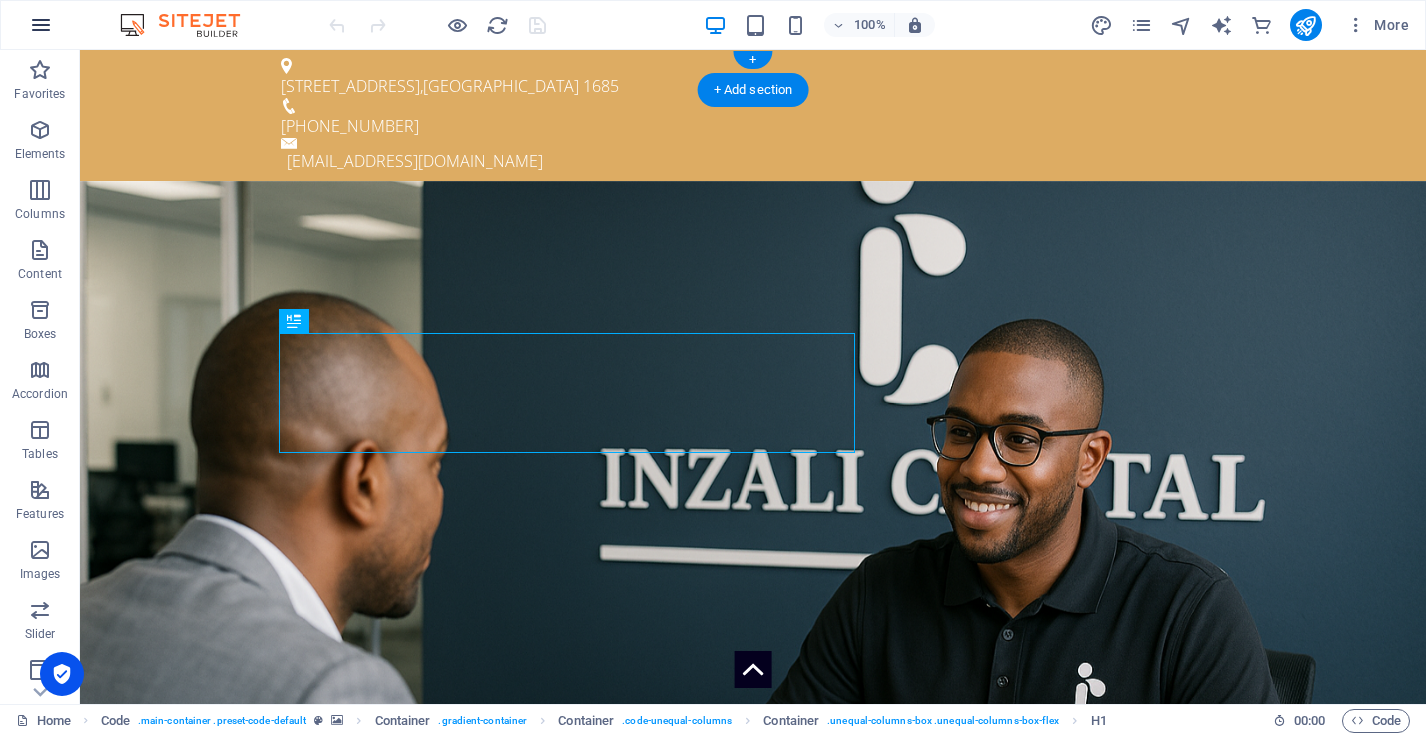 click at bounding box center [41, 25] 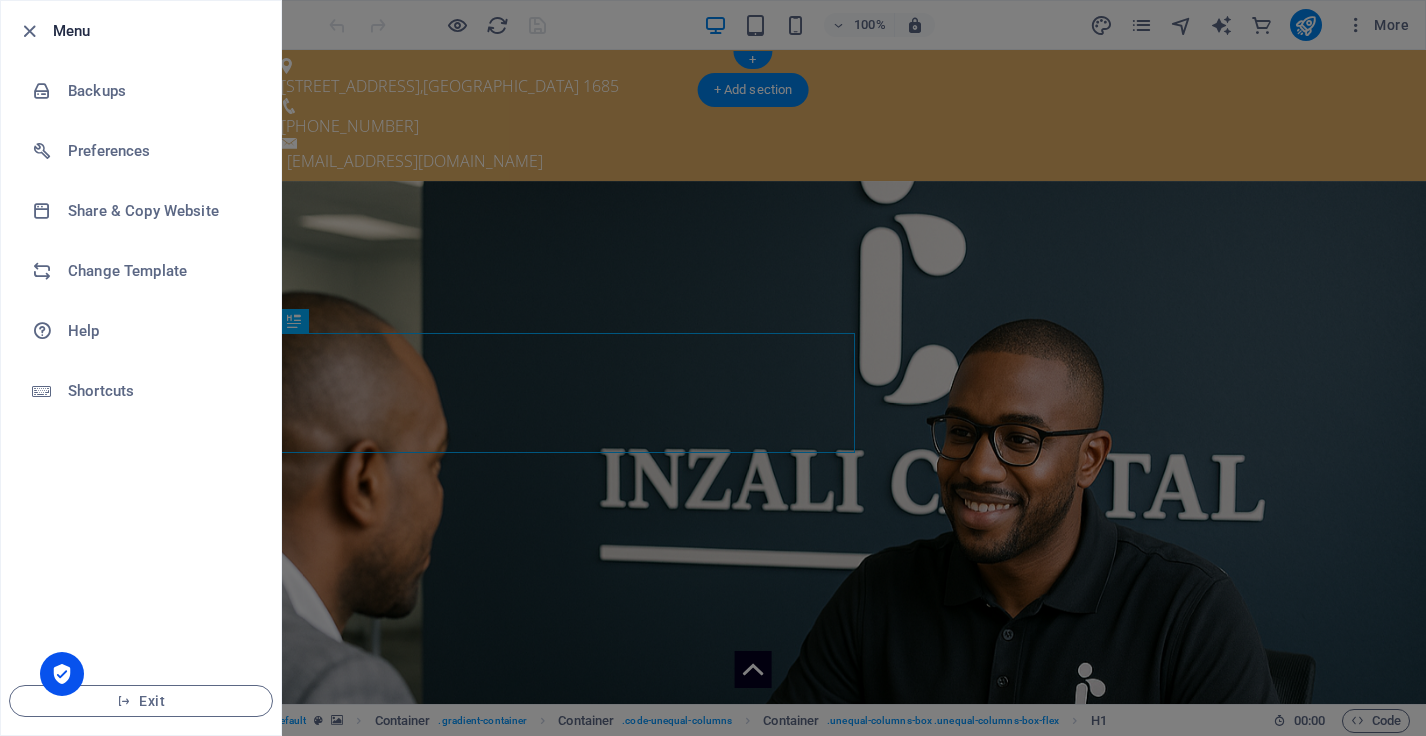click at bounding box center (713, 368) 